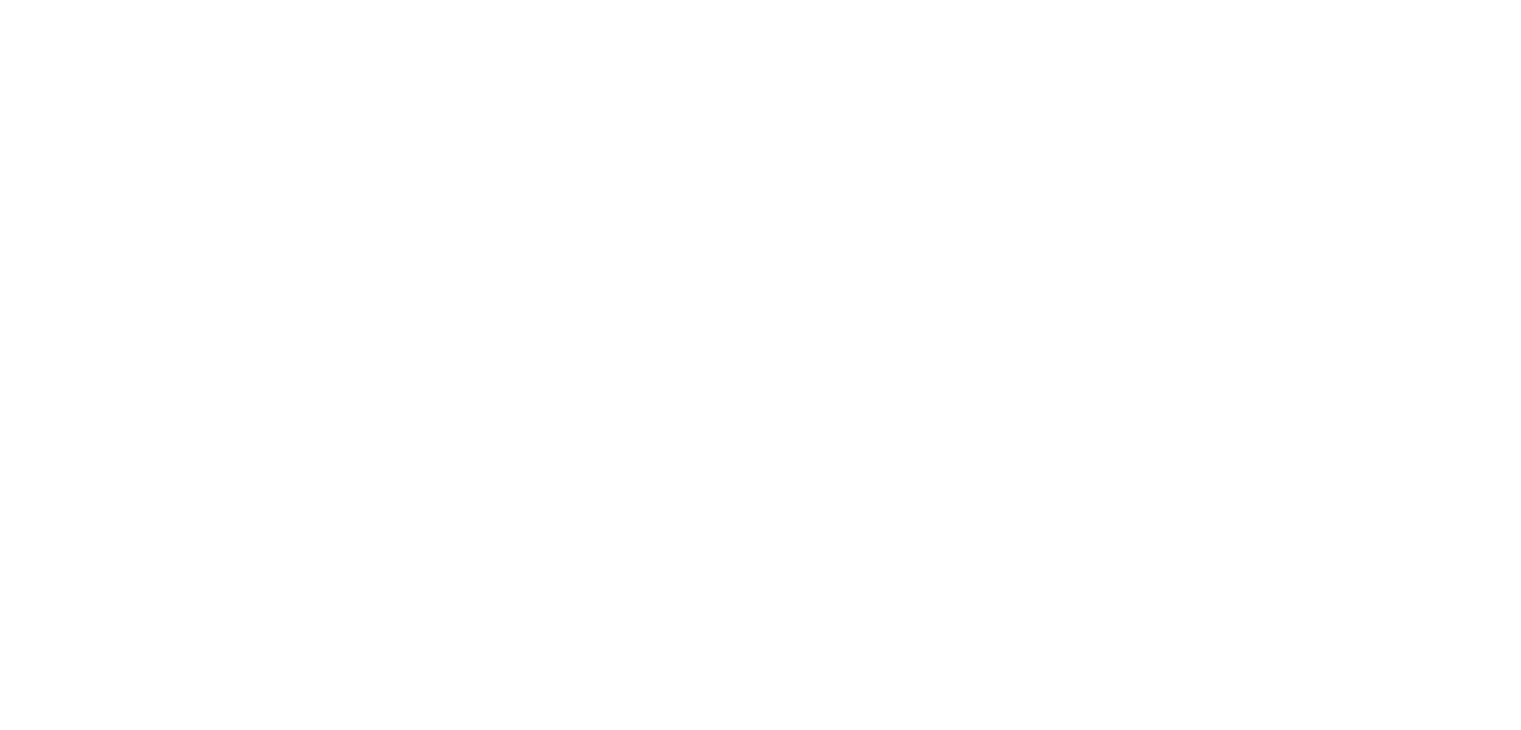 scroll, scrollTop: 0, scrollLeft: 0, axis: both 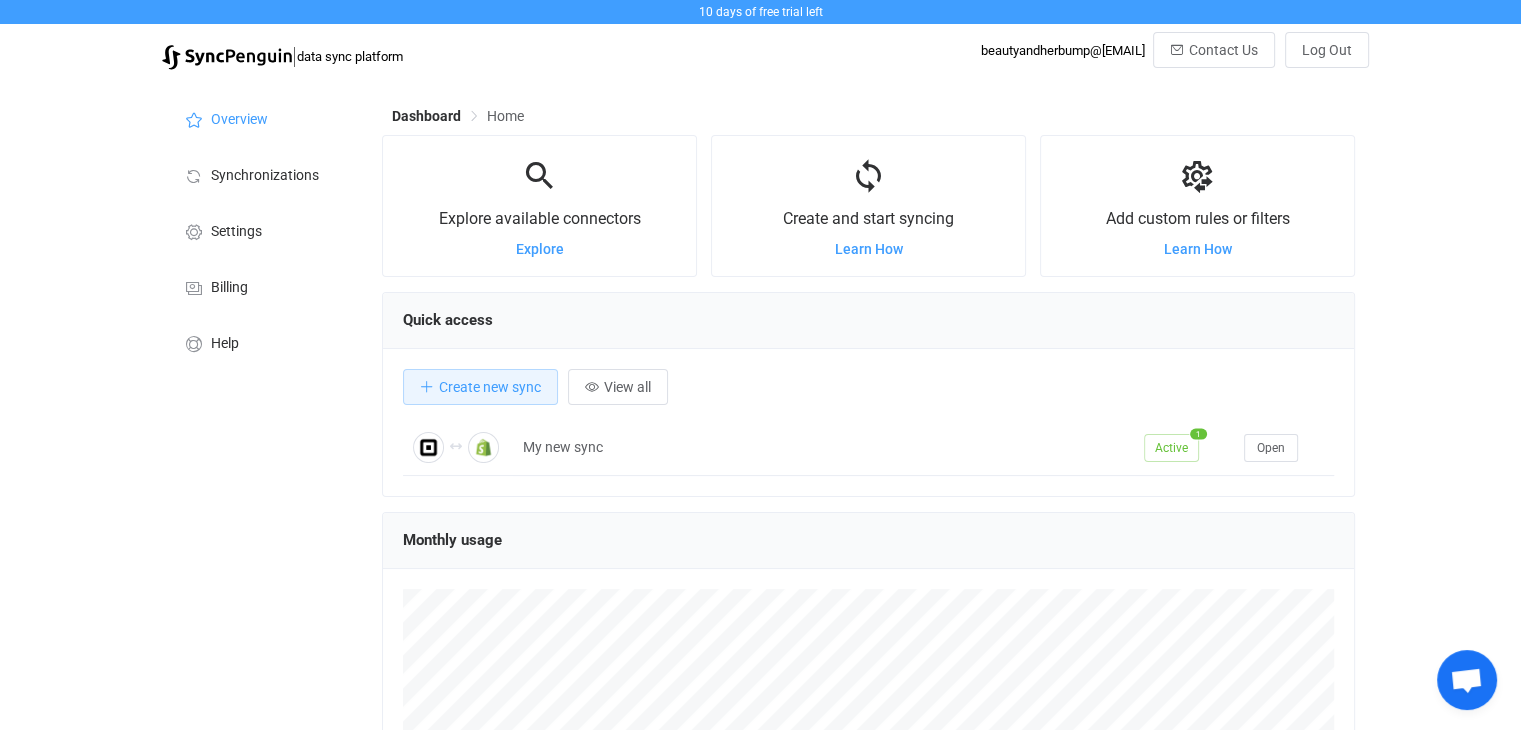 click at bounding box center [868, 177] 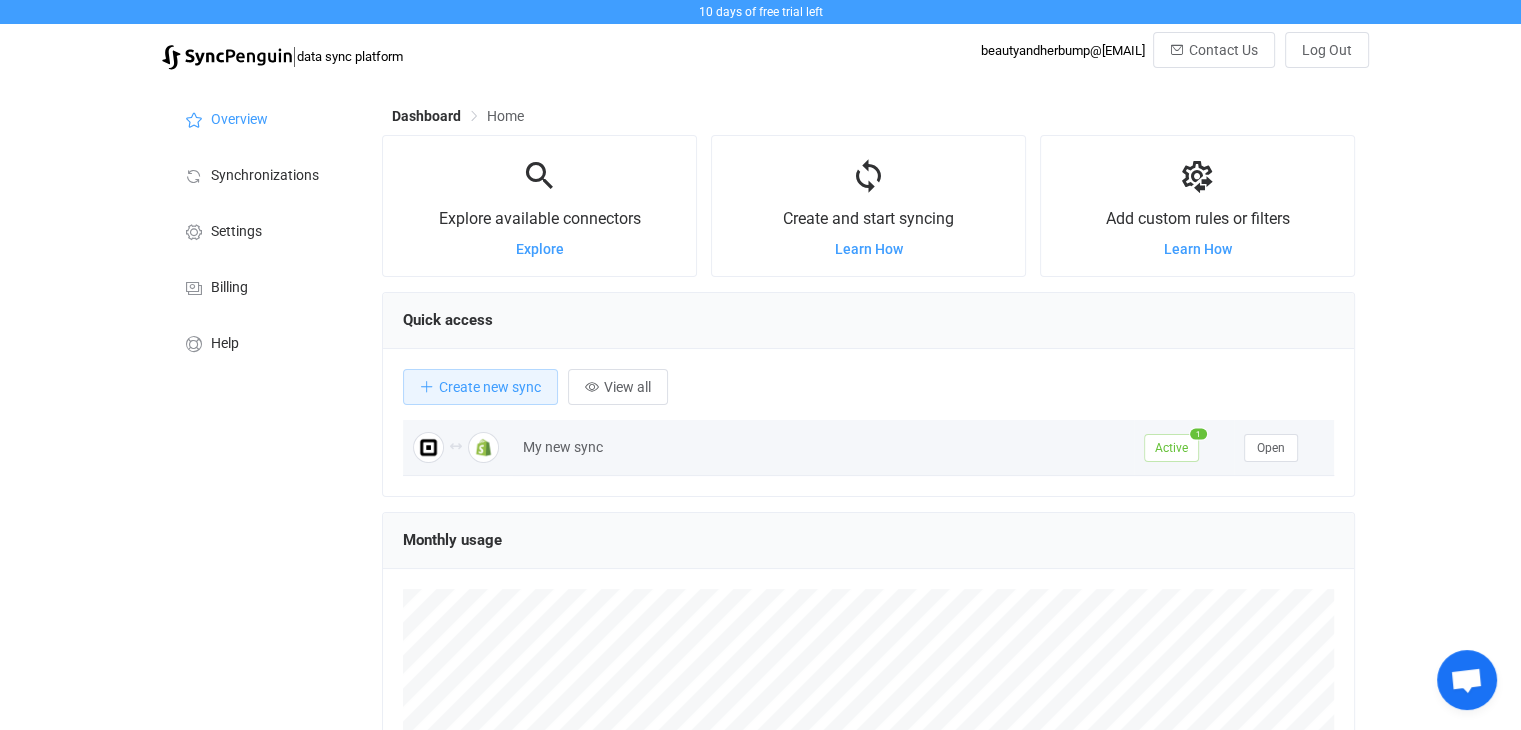click on "Active" at bounding box center [1171, 448] 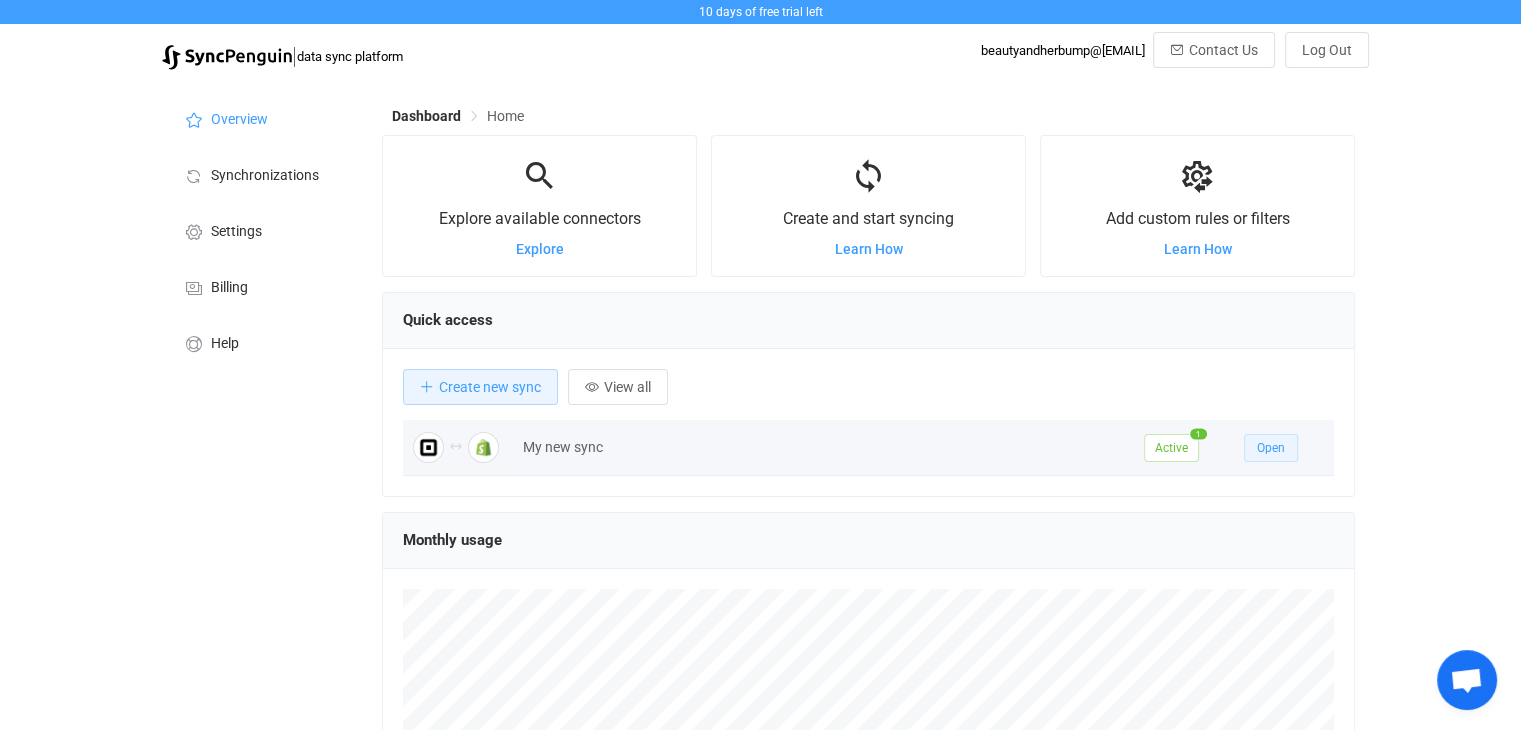 click on "Open" at bounding box center (1271, 448) 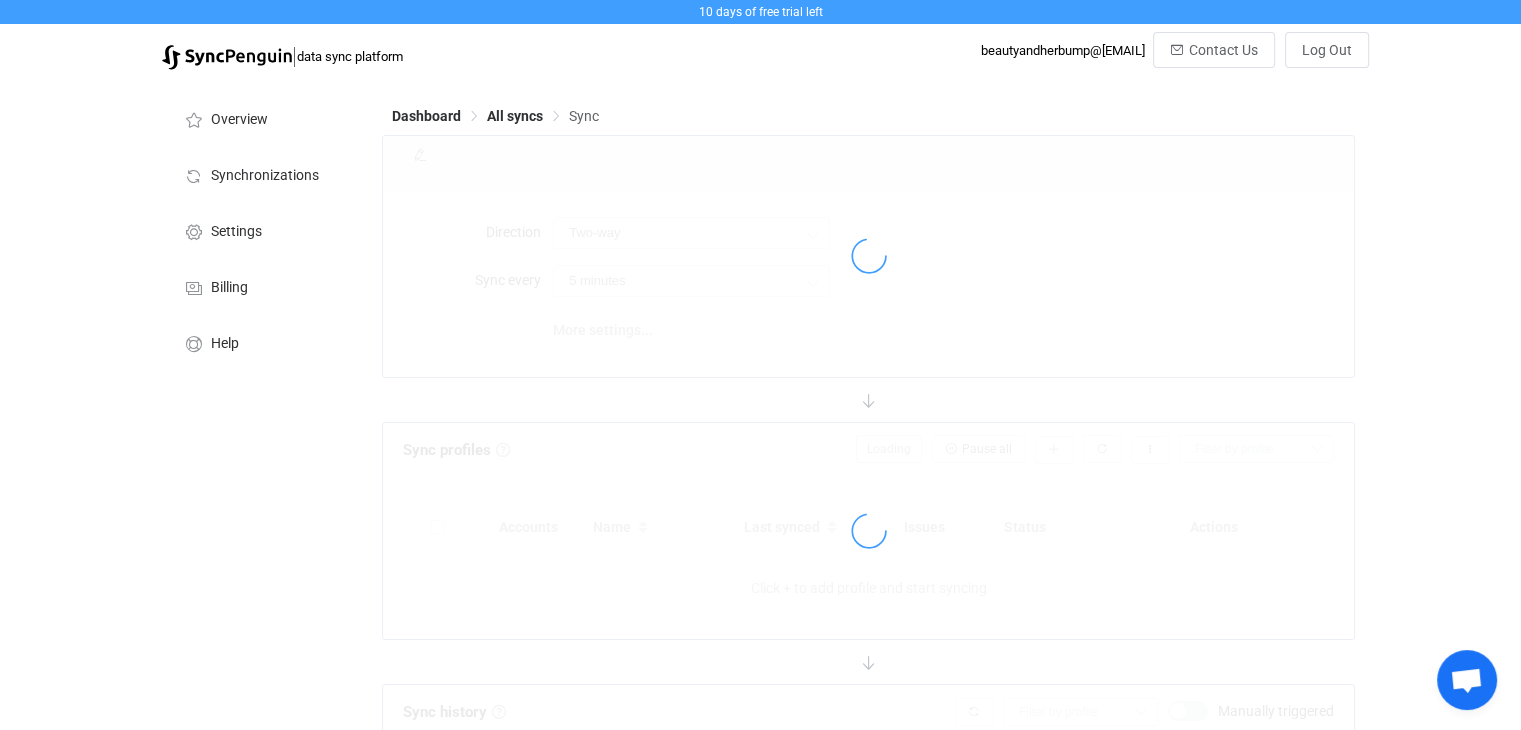 type on "10 minutes" 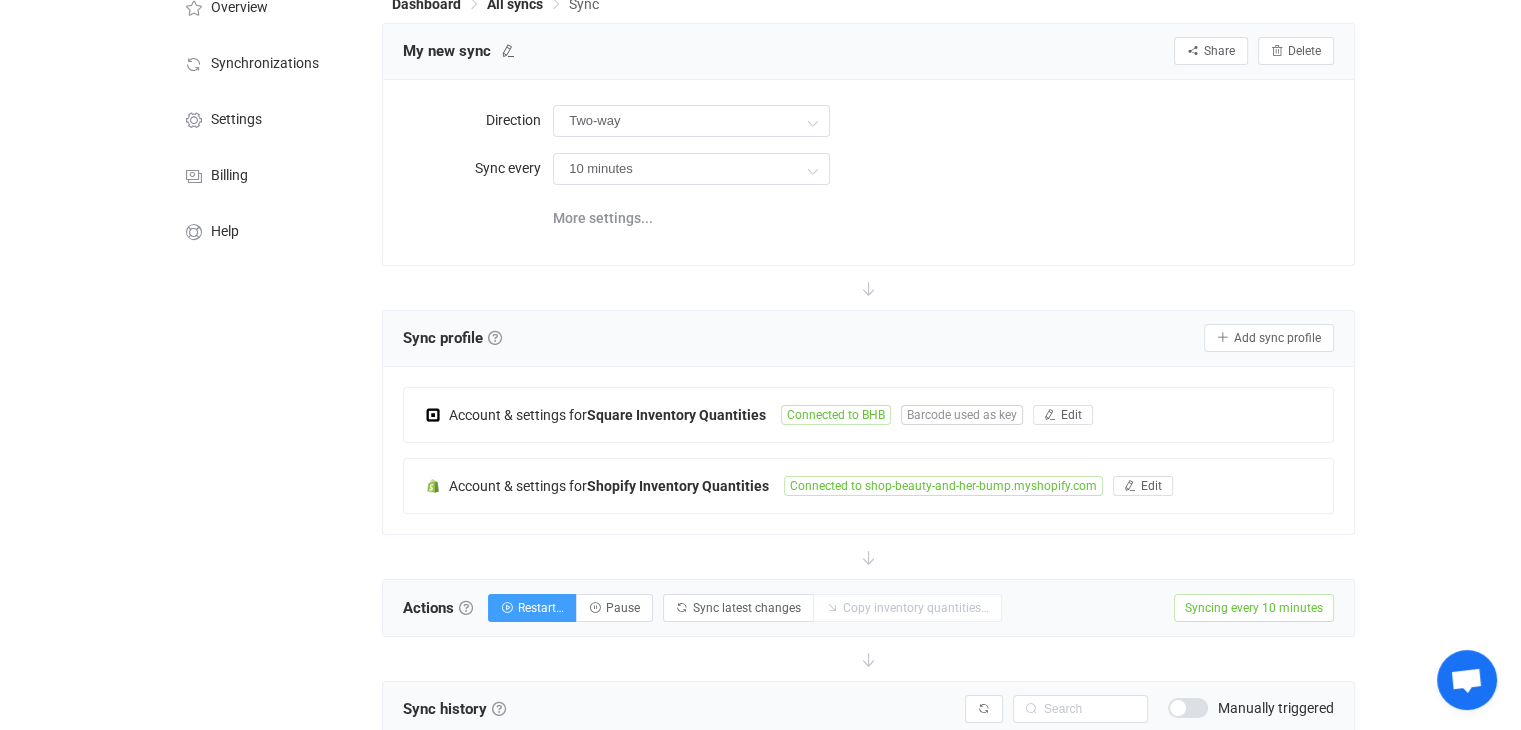 scroll, scrollTop: 300, scrollLeft: 0, axis: vertical 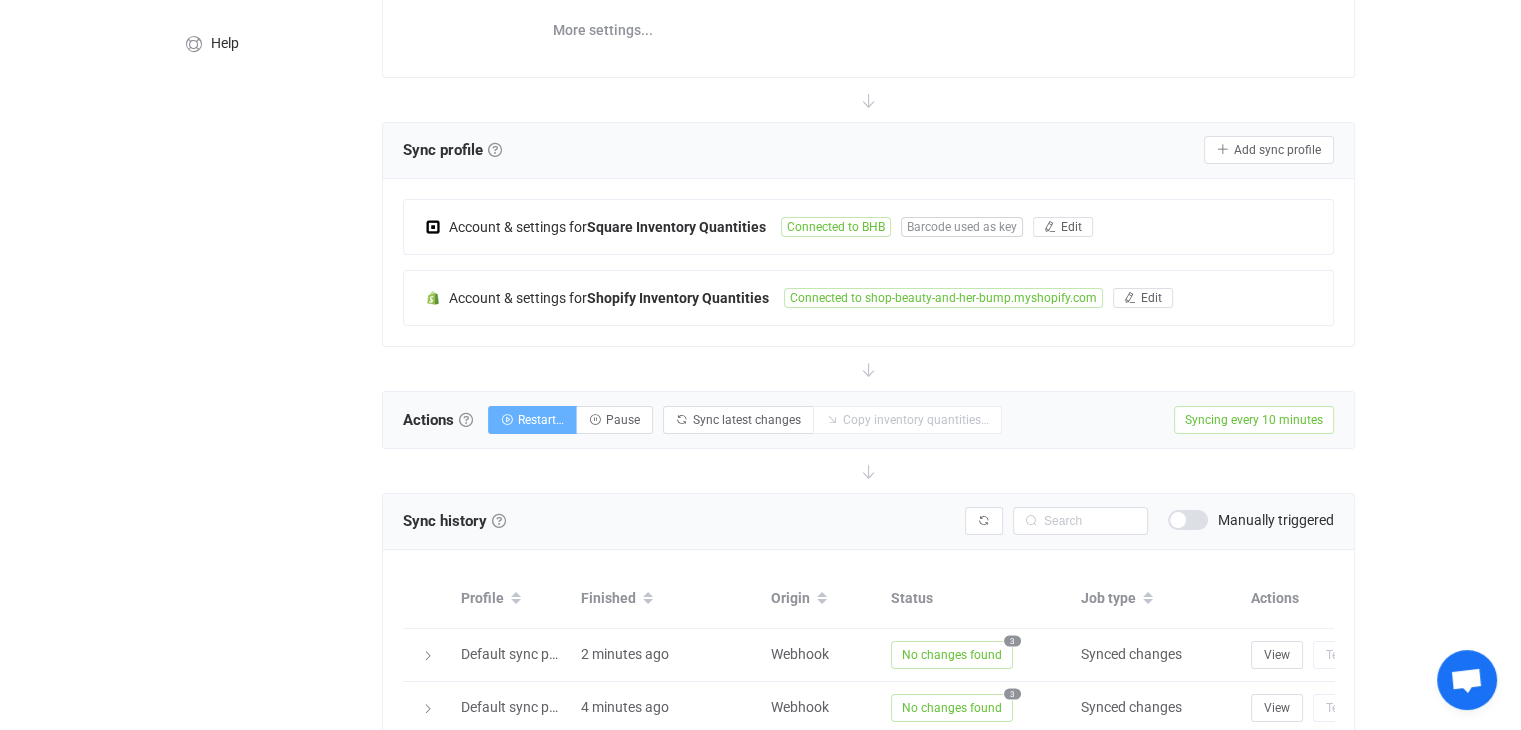 click on "Restart…" at bounding box center (541, 420) 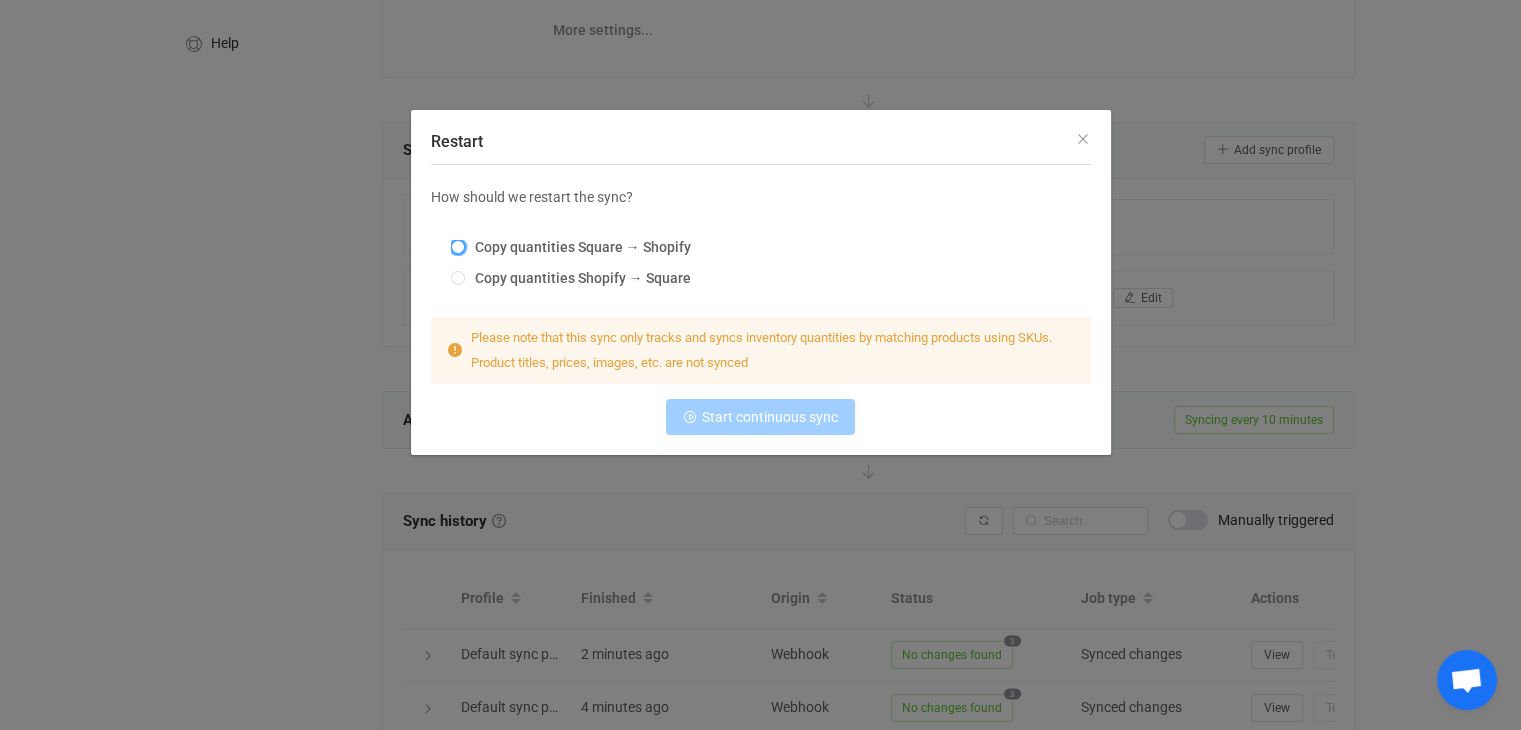 click at bounding box center (458, 247) 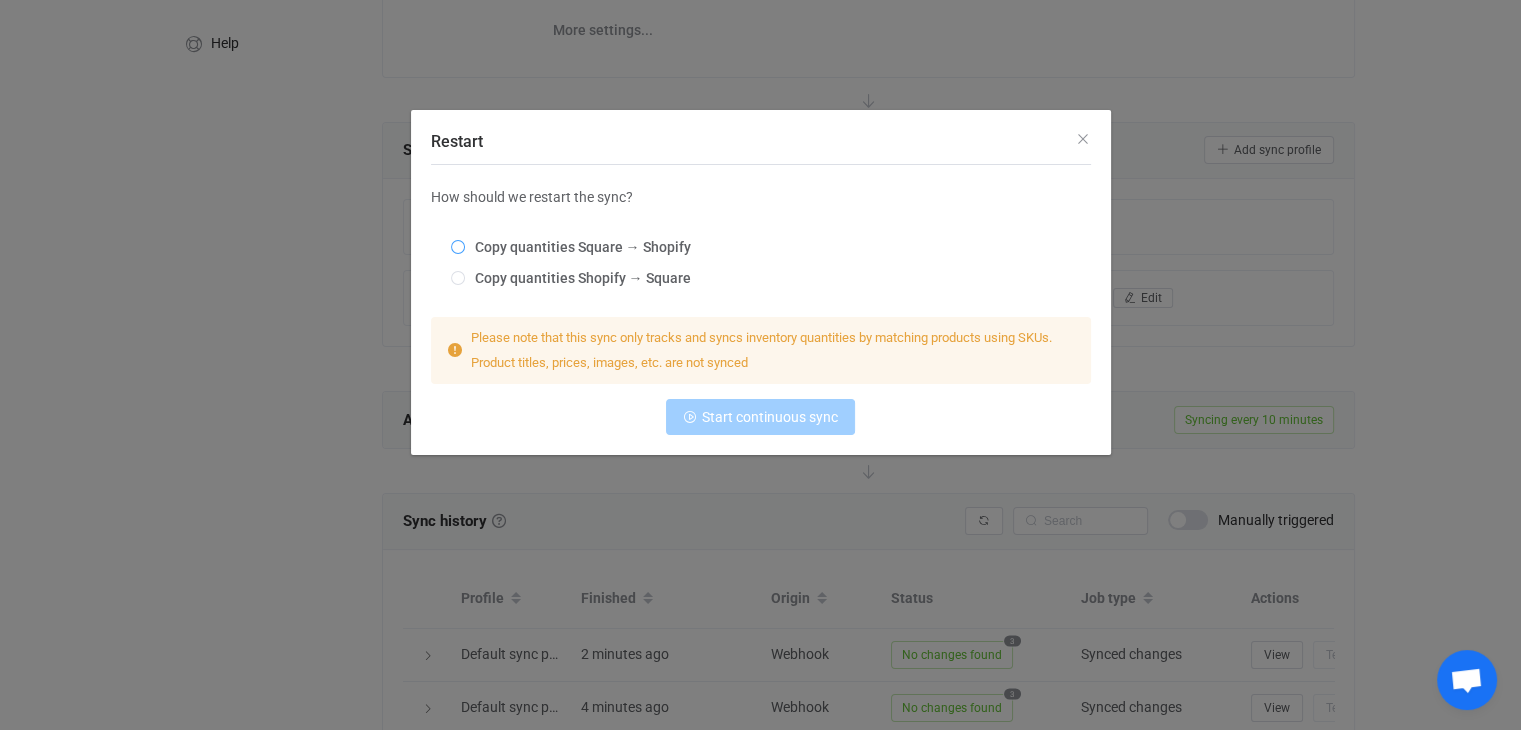 click on "Copy quantities Square → Shopify" at bounding box center (458, 248) 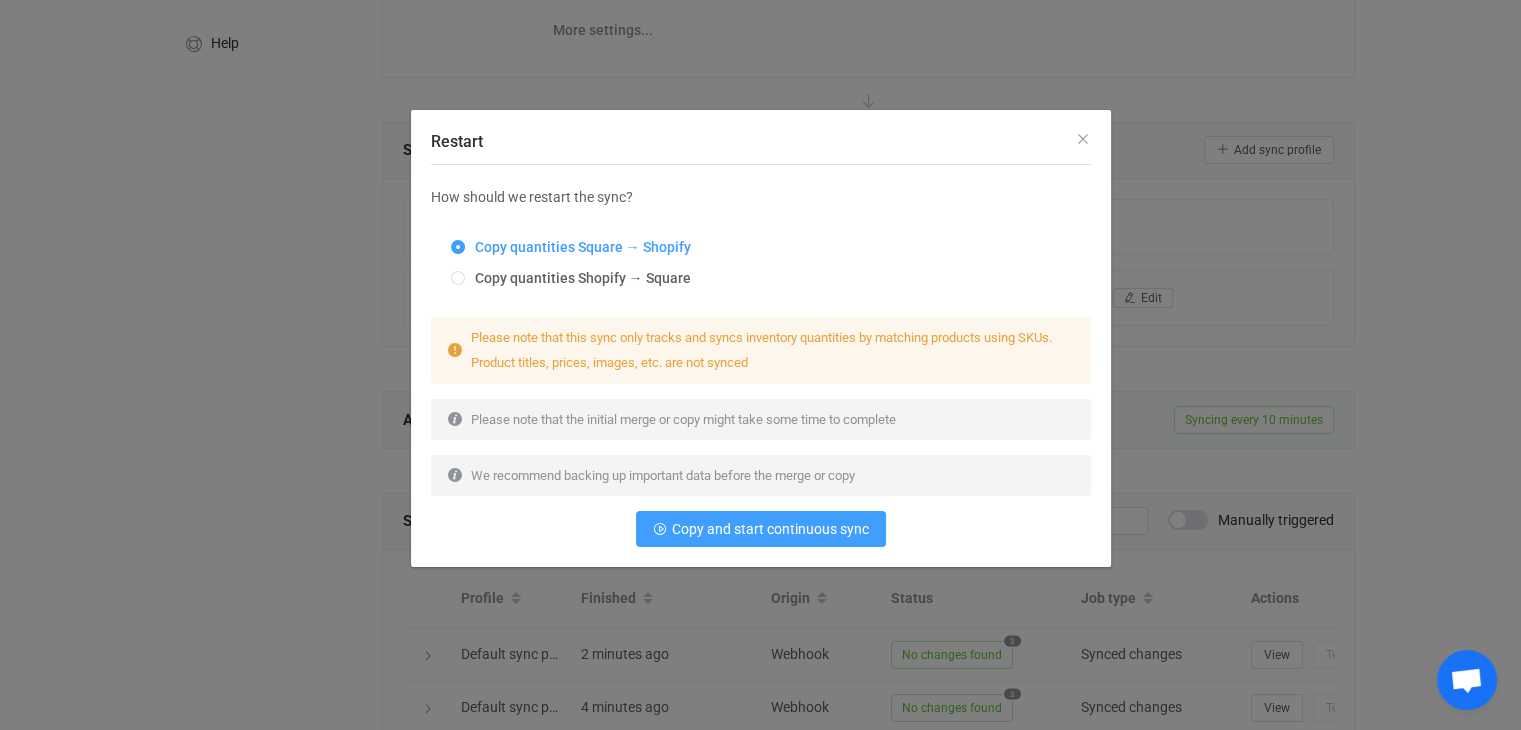 click on "Restart
How should we restart the sync?
Copy quantities Square → Shopify Copy quantities Shopify → Square Please note that this sync only tracks and syncs inventory quantities by matching products using SKUs. Product titles, prices, images, etc. are not synced Please note that the initial merge or copy might take some time to complete We recommend backing up important data before the merge or copy Copy and start continuous sync" at bounding box center [760, 365] 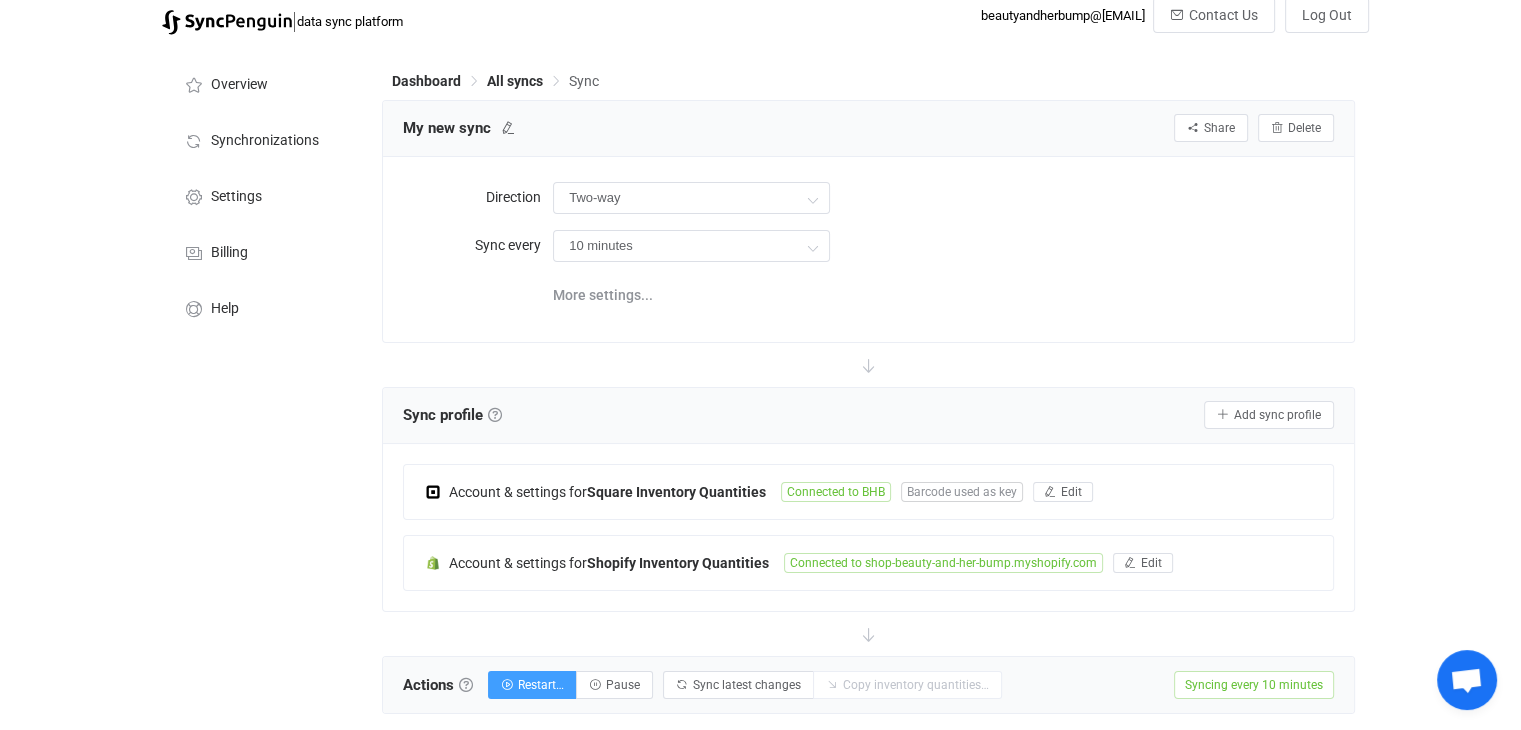 scroll, scrollTop: 0, scrollLeft: 0, axis: both 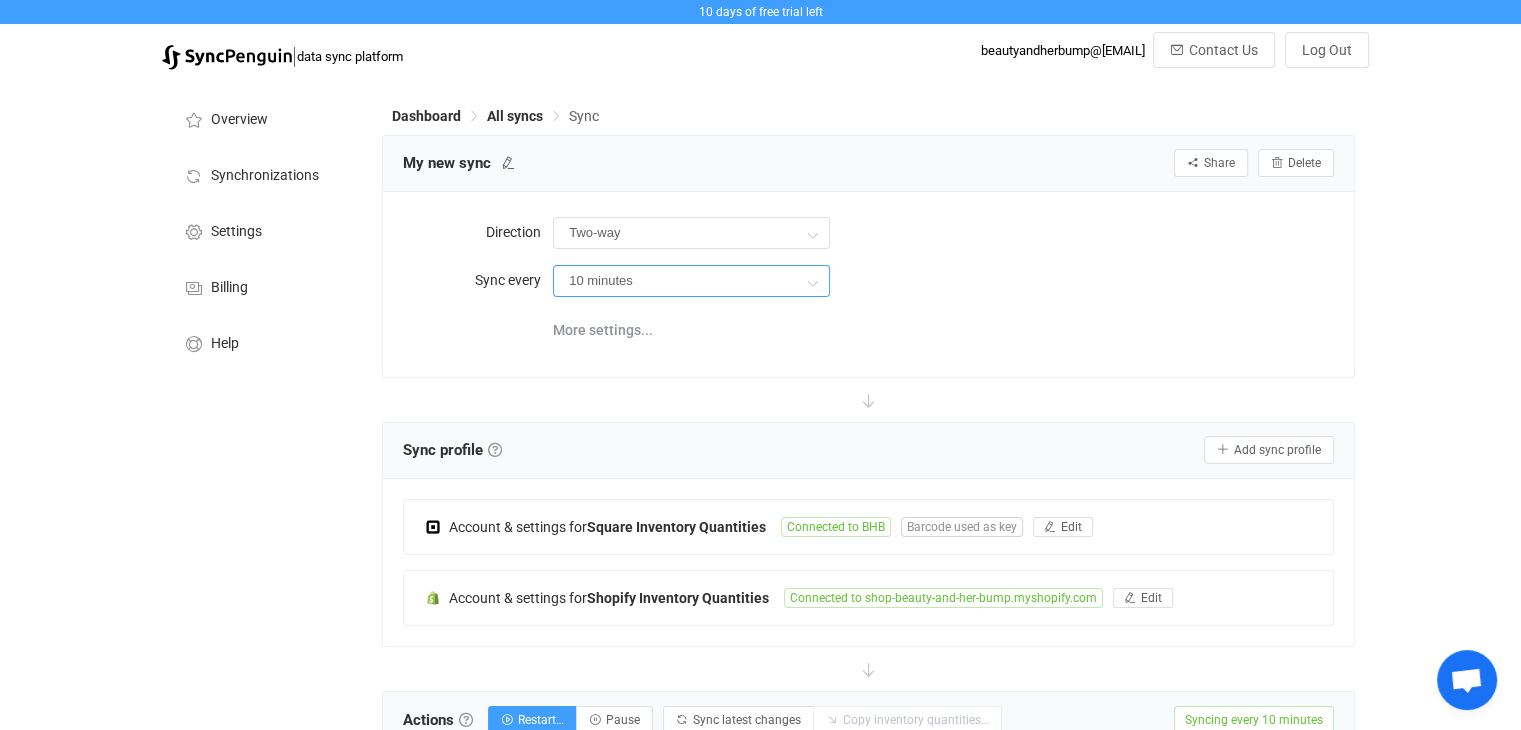 click on "10 minutes" at bounding box center [691, 281] 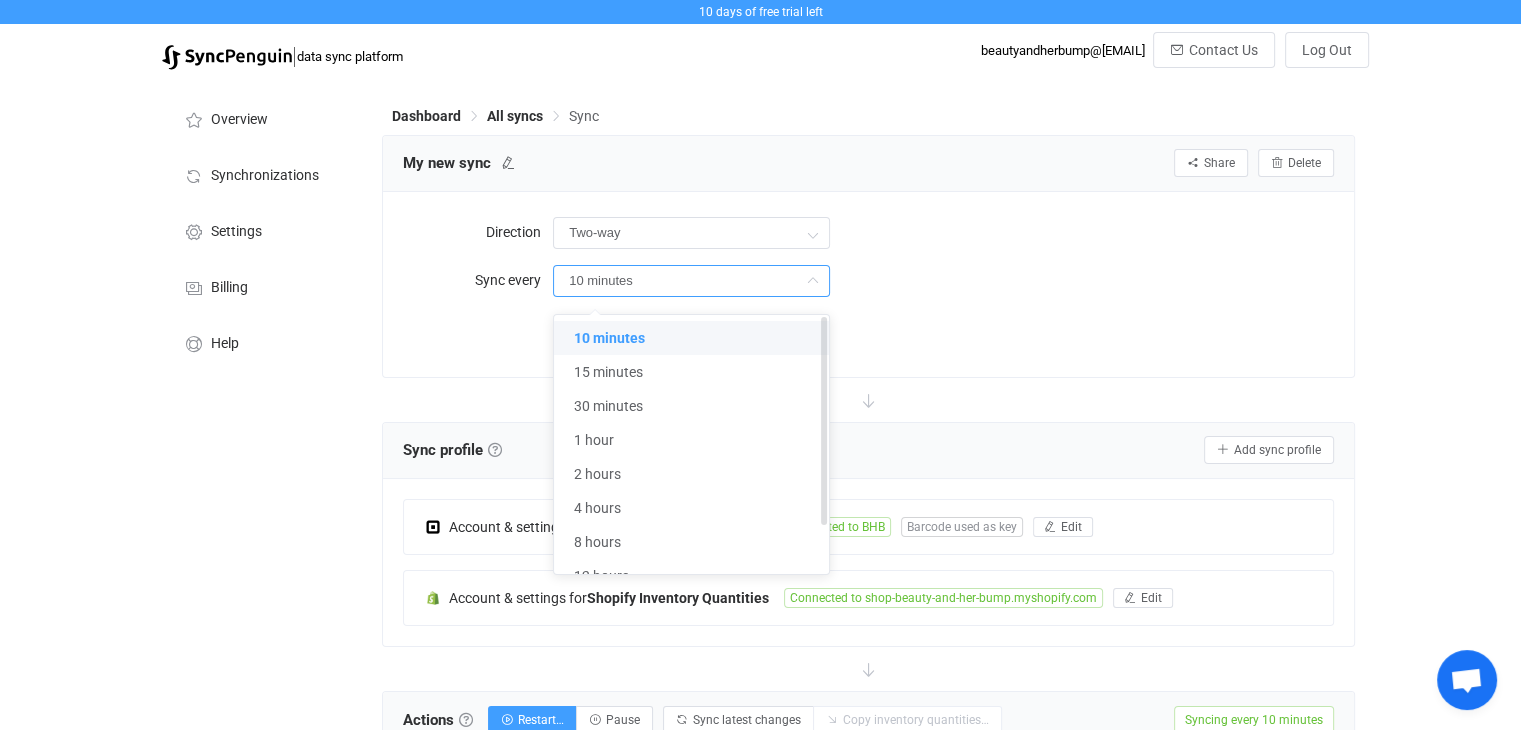click on "10 minutes" at bounding box center [699, 338] 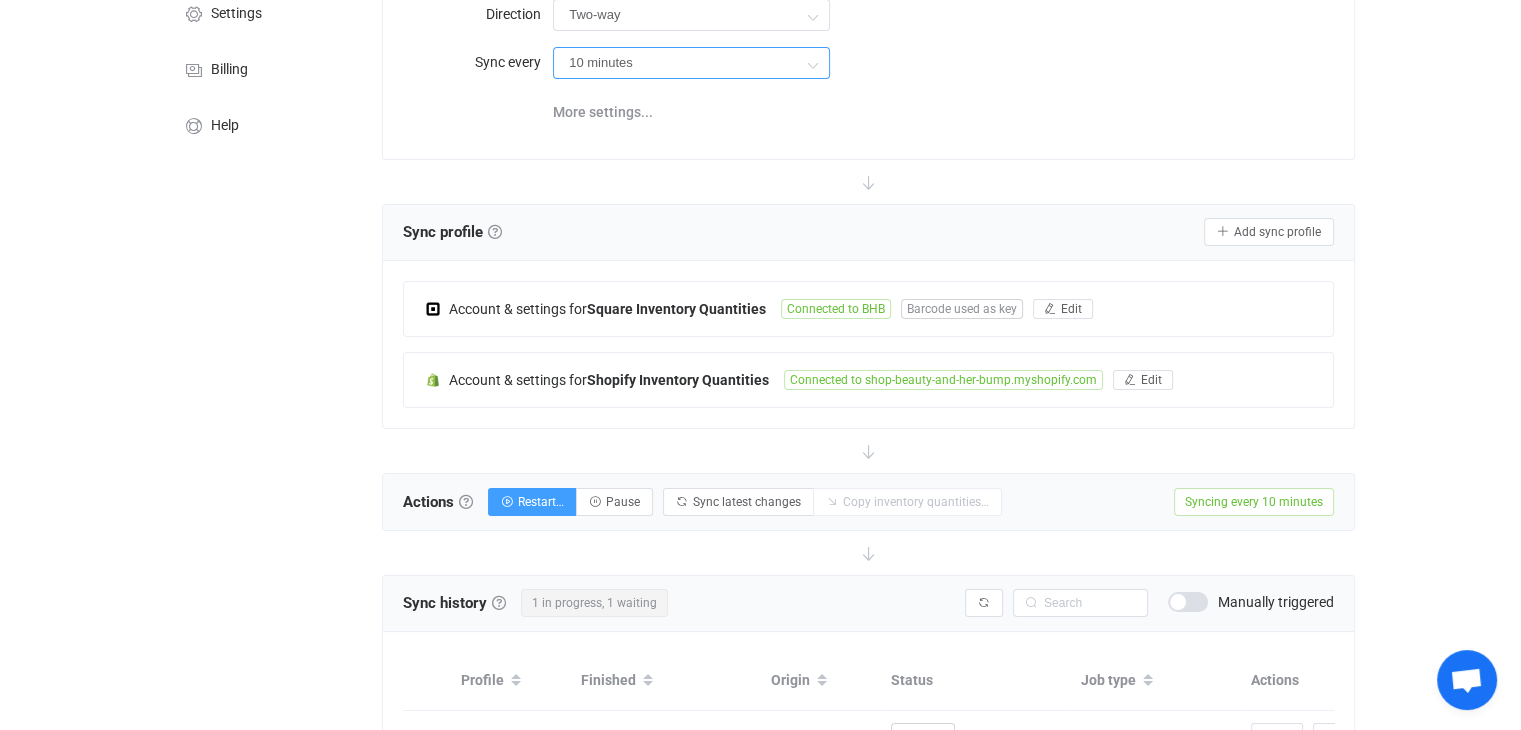 scroll, scrollTop: 200, scrollLeft: 0, axis: vertical 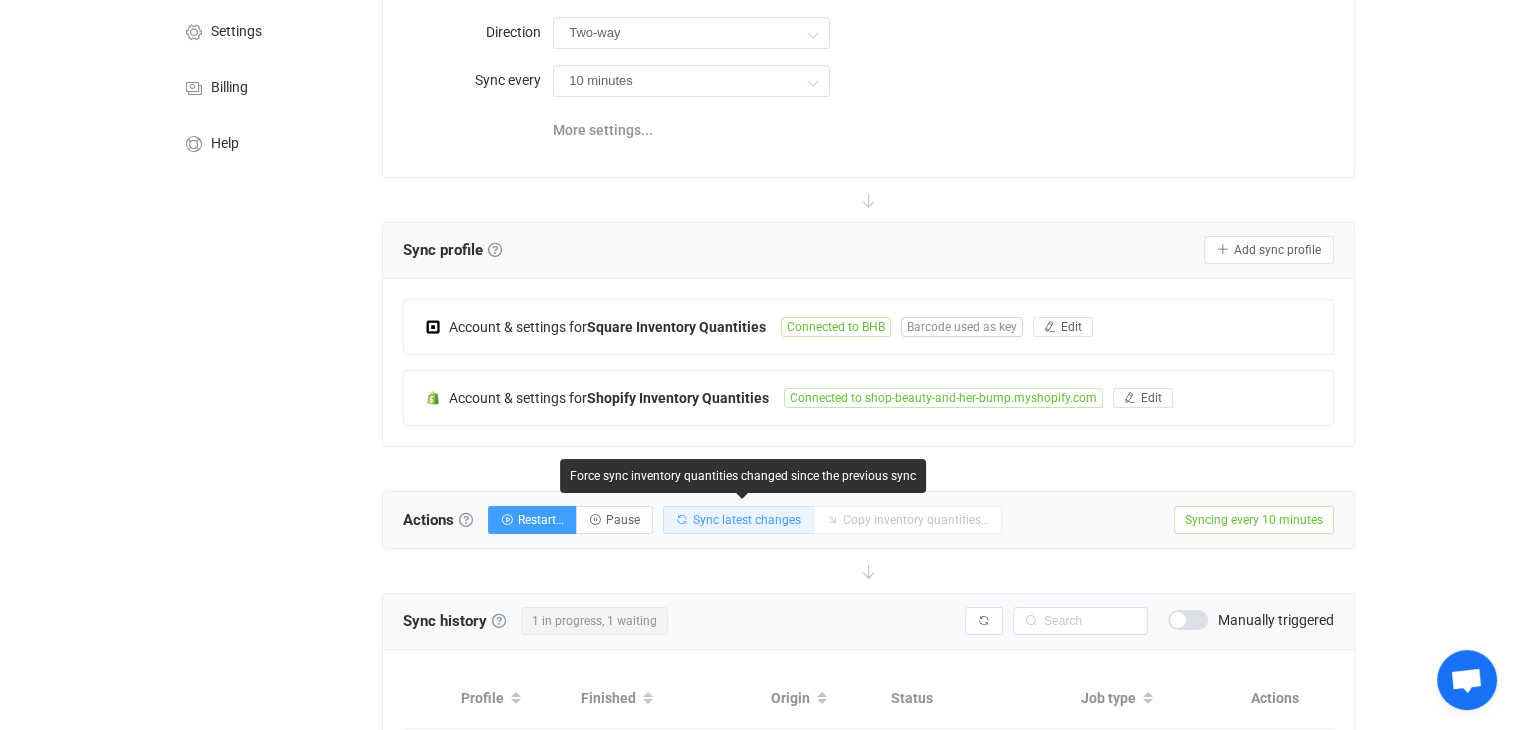 click on "Sync latest changes" at bounding box center [738, 520] 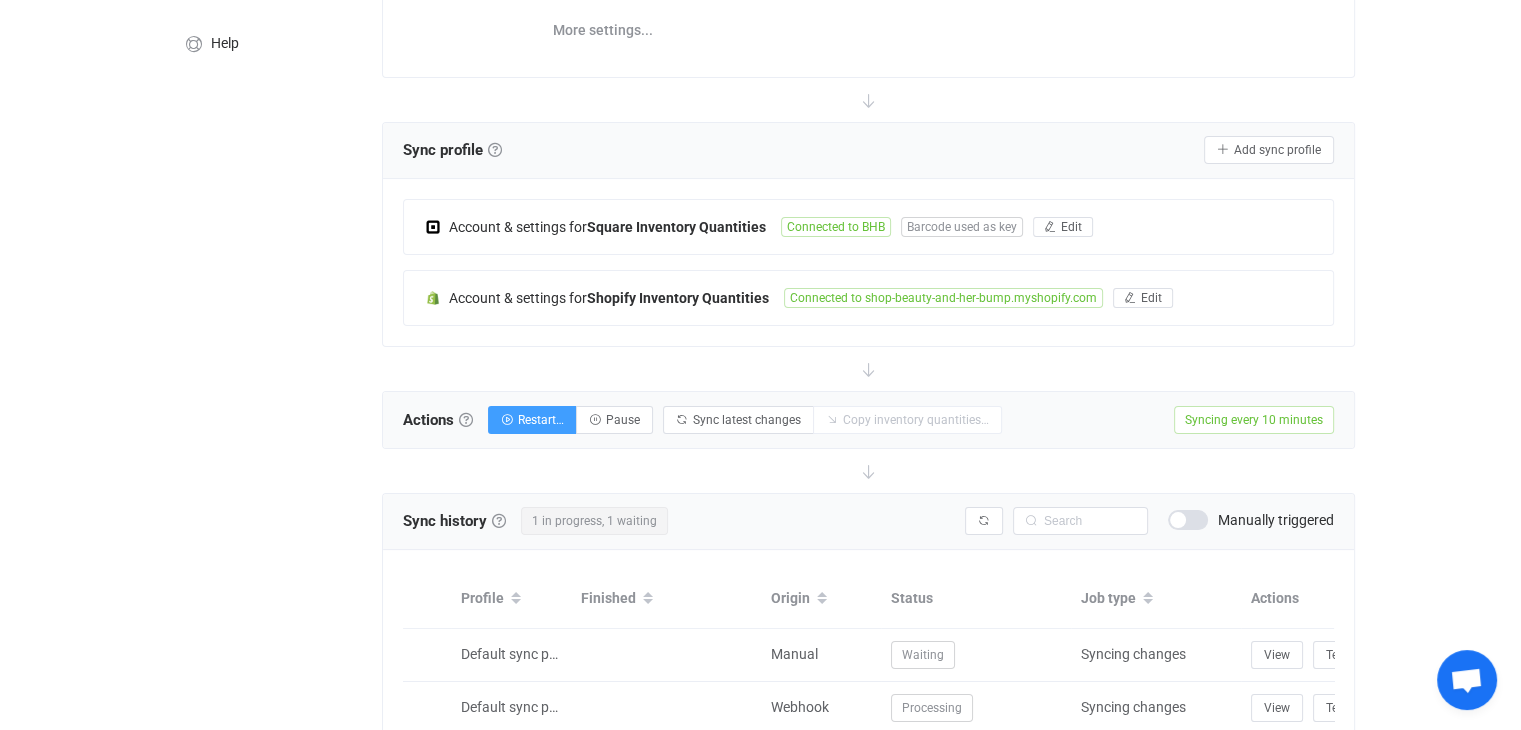 scroll, scrollTop: 0, scrollLeft: 0, axis: both 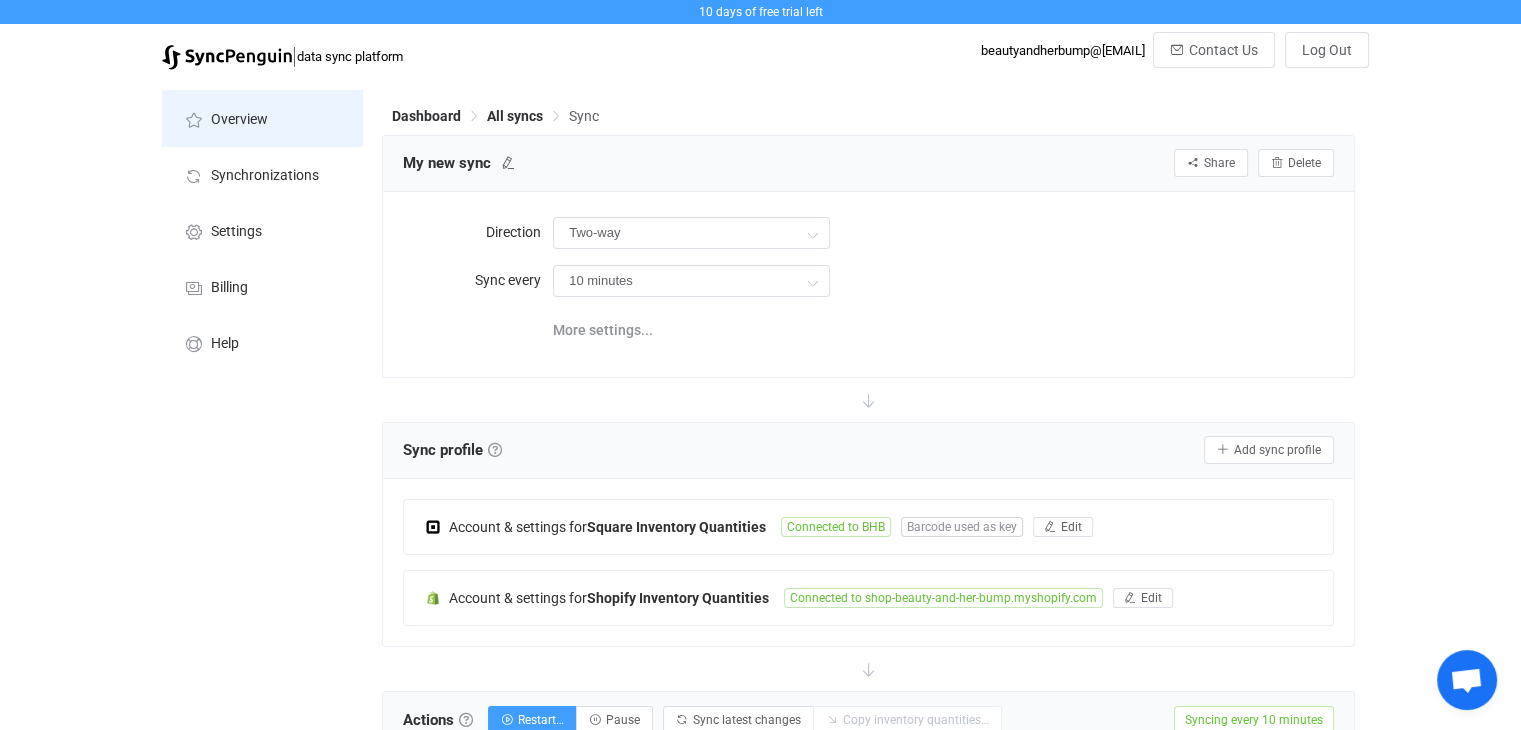 click on "Overview" at bounding box center [239, 120] 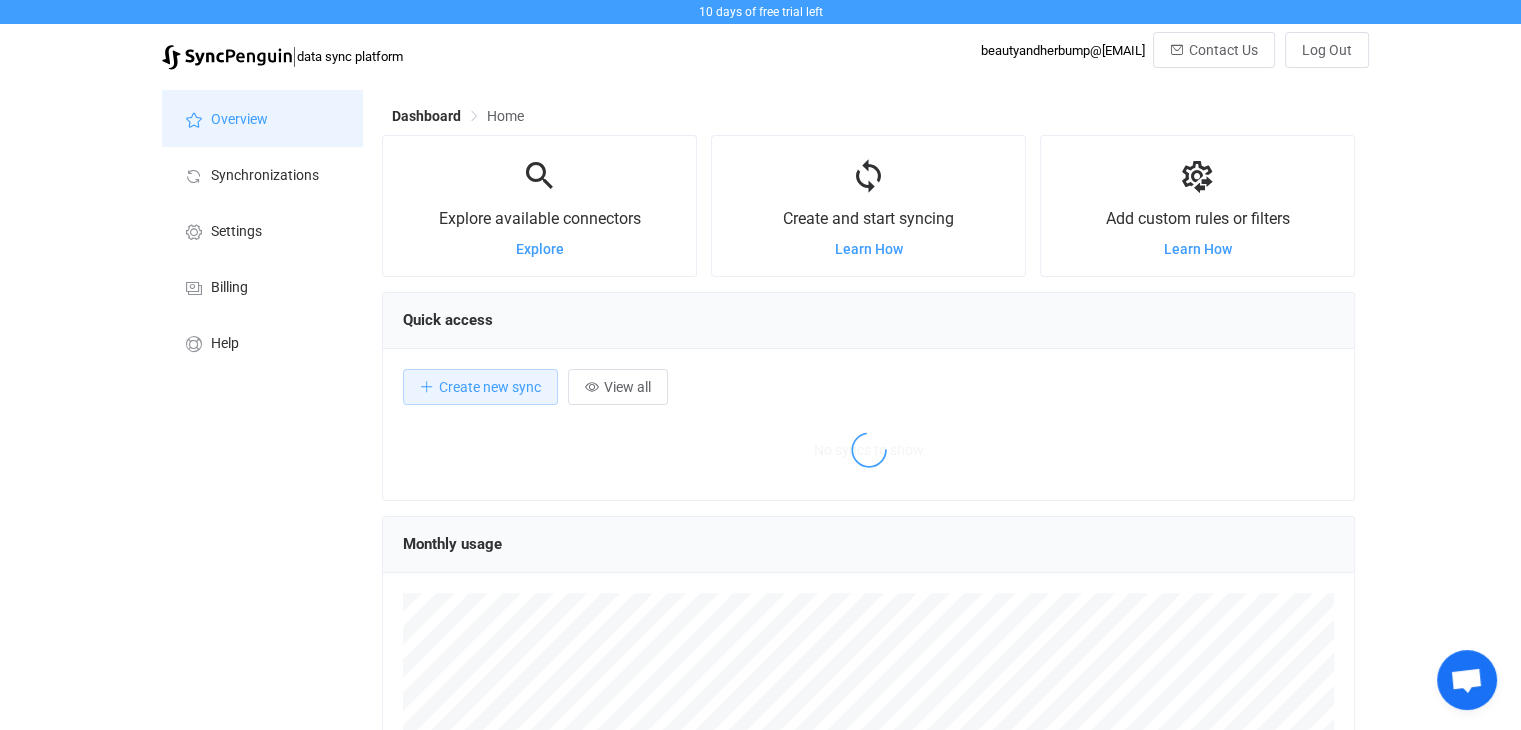 scroll, scrollTop: 999612, scrollLeft: 999027, axis: both 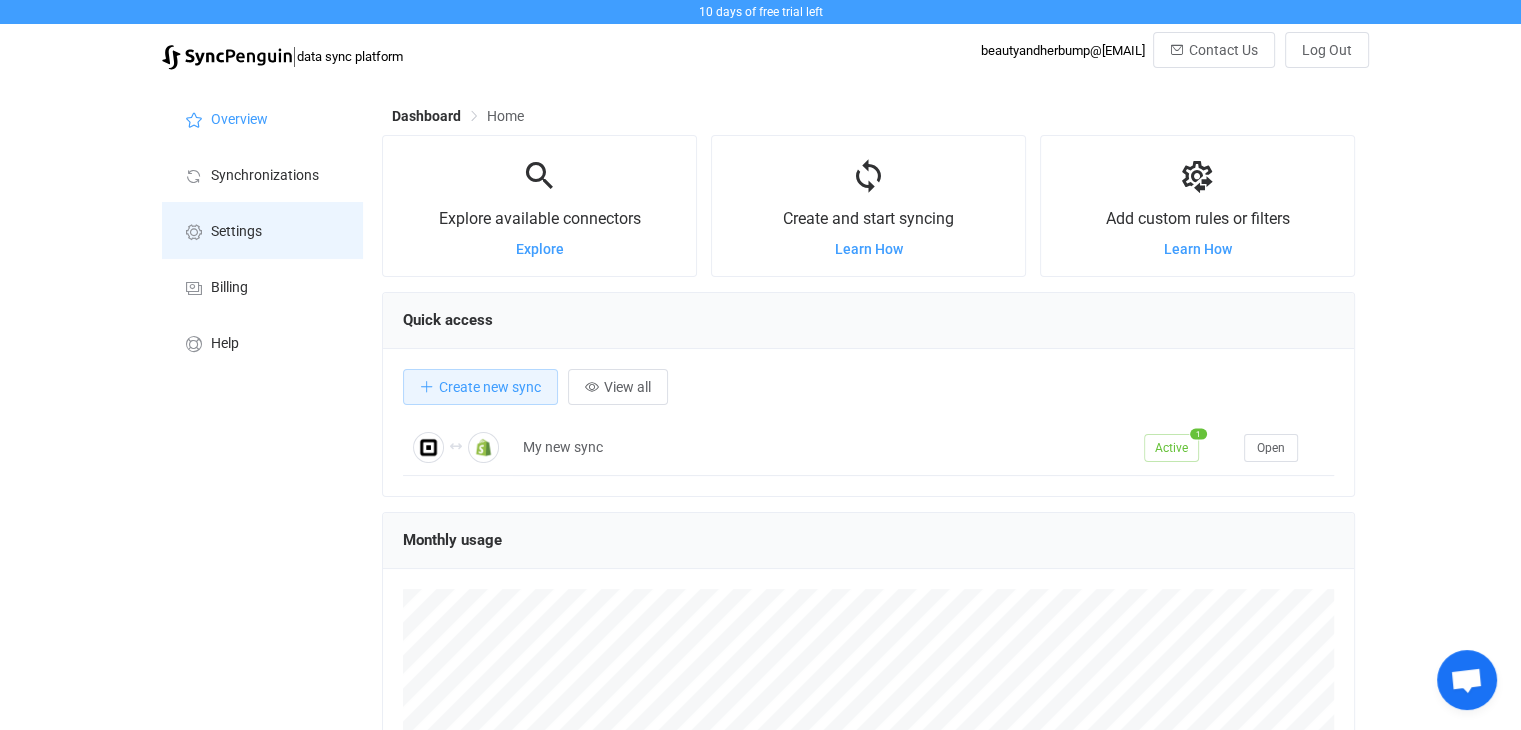 click on "Settings" at bounding box center (236, 232) 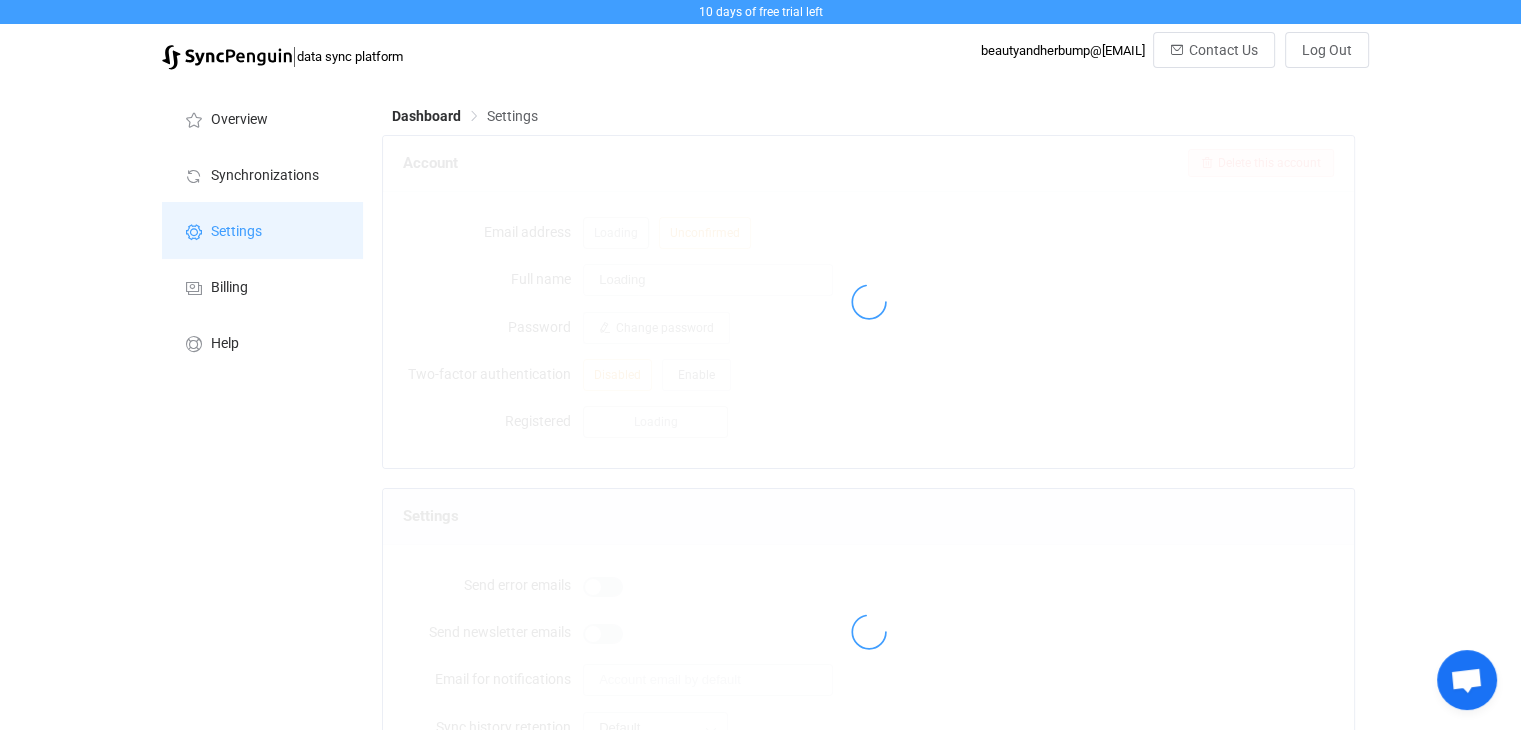 type on "Trish Muprhy" 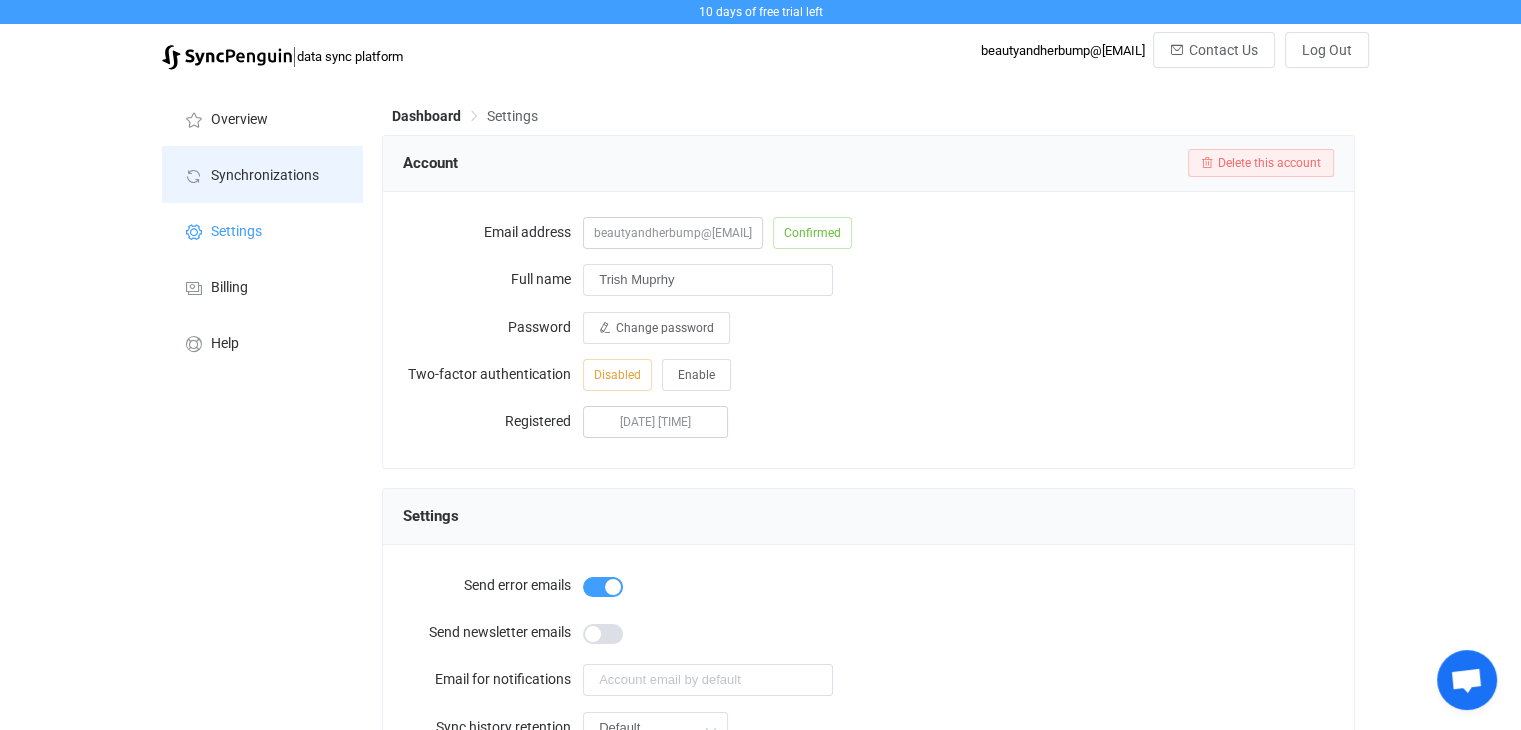 click on "Synchronizations" at bounding box center (265, 176) 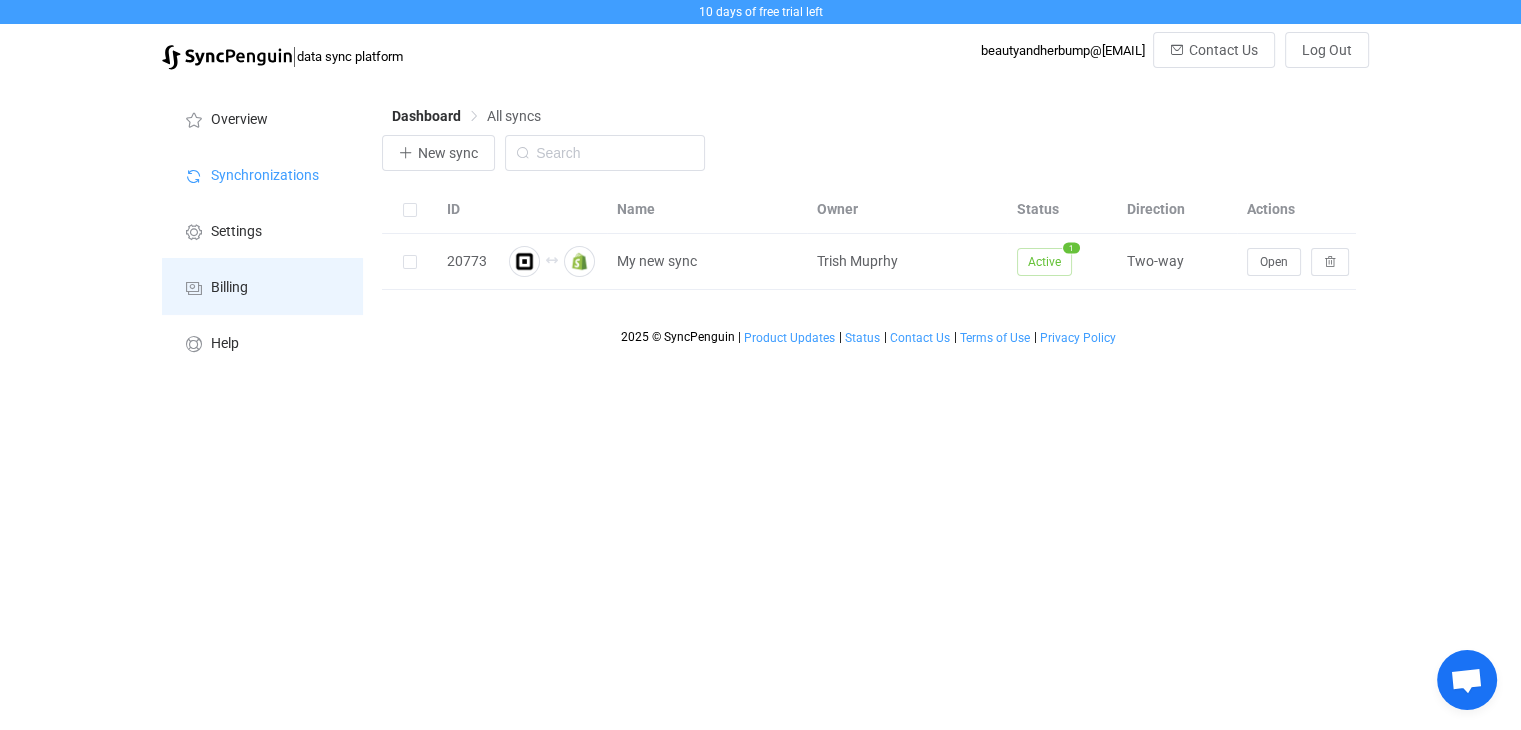 click on "Billing" at bounding box center (229, 288) 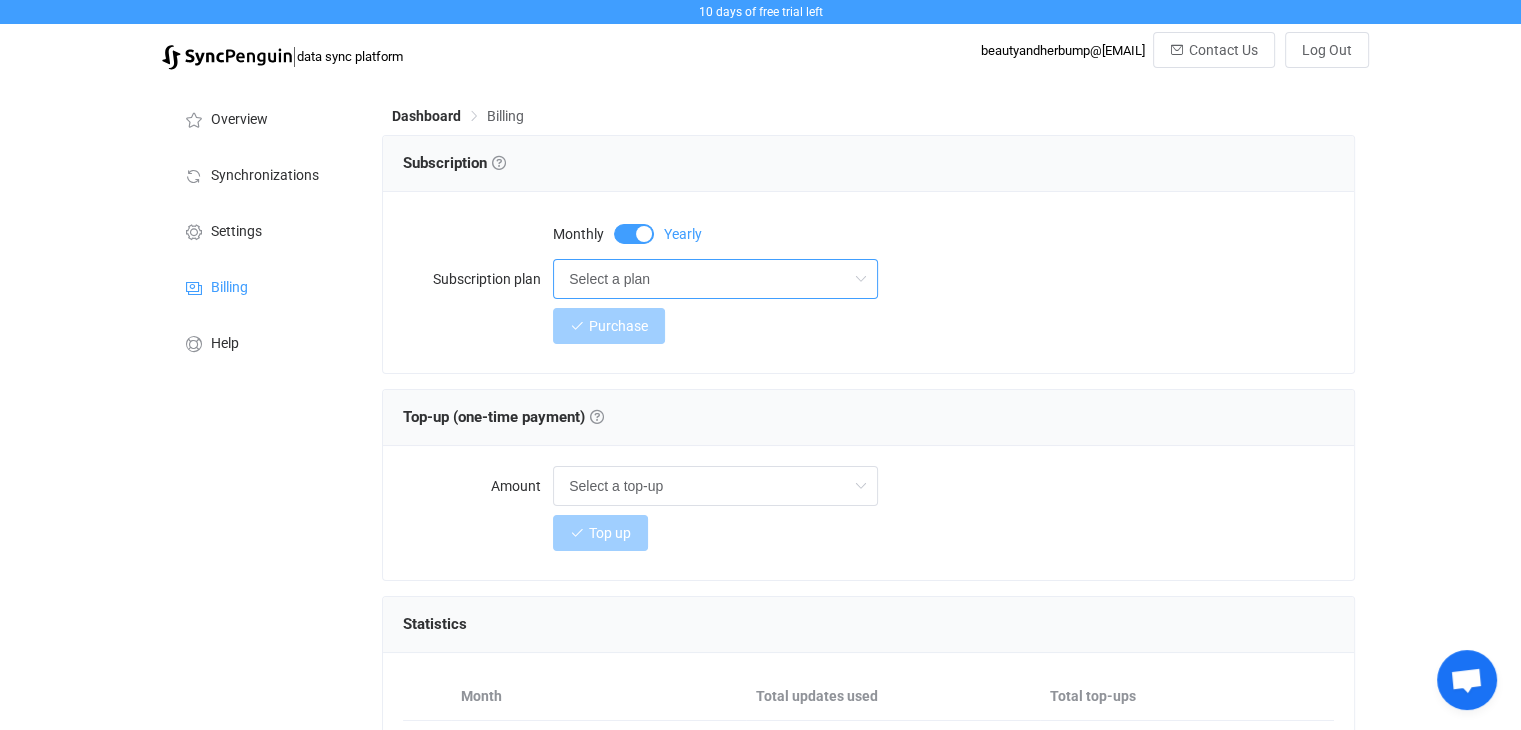 click on "Select a plan" at bounding box center [715, 279] 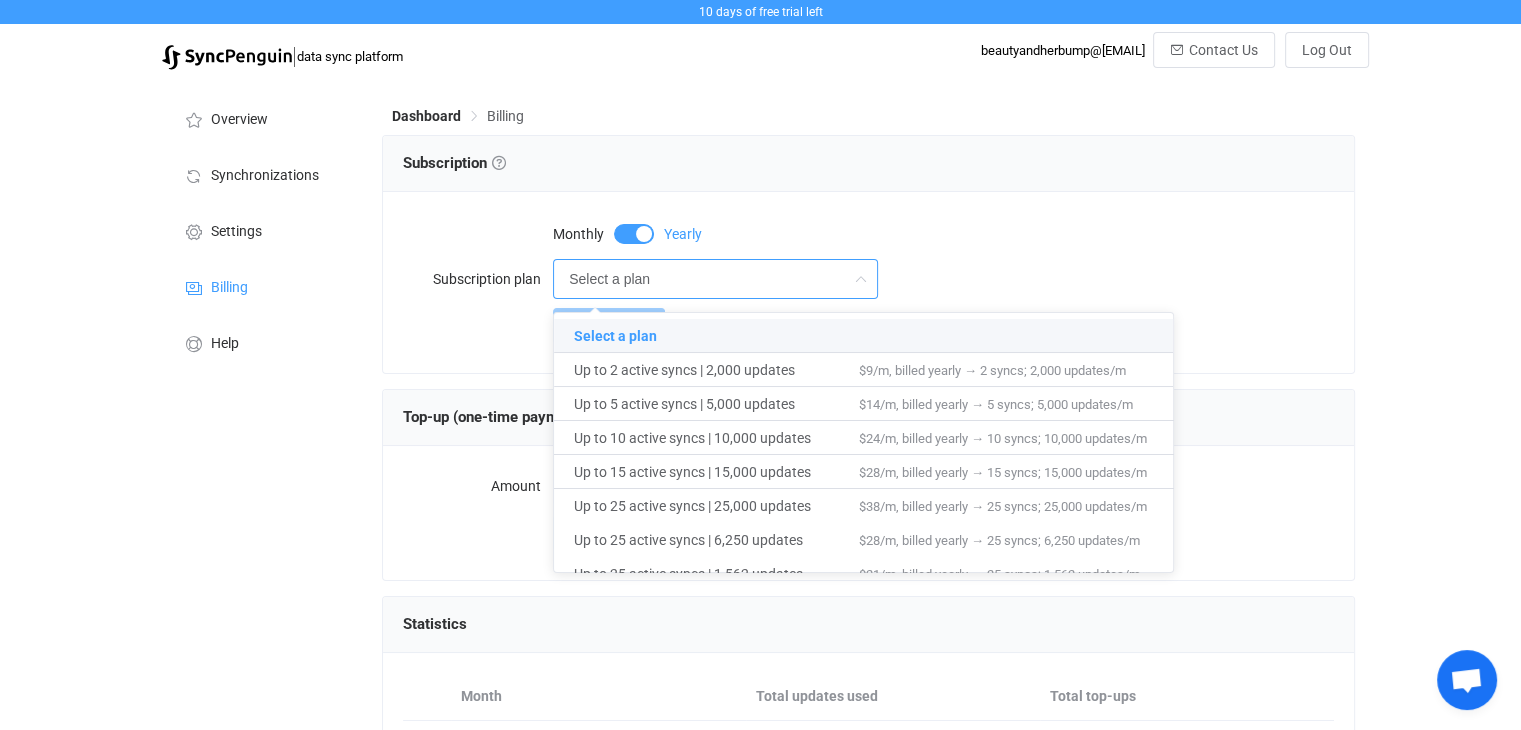 click on "Dashboard Billing Subscription
Subscription
Choose a subscription plan based on the number of active syncs and your expected monthly usage. You can find more information about pricing plans  here .
Monthly Yearly Subscription plan Select a plan Purchase Top-up (one-time payment)
Top-up (one-time payment)
Get additional sync updates if exceeding the monthly subscription limit. Note that the top-up won't take effect if you are on the free trial.
Amount Select a top-up Select a top-up +1,250 updates → $12 +2,500 updates → $19 +6,250 updates → $35 +12,500 updates → $45 Top up Statistics Month Total updates used Total top-ups 07/2025 42 0 08/2025 15 0
Check out details about the  pricing and plans .
No worries if you're not sure about which plan to choose. If you exceed the chosen plan, syncs won't stop and an email notification will be sent.
The payment is handled by  Paddle | | | | |" at bounding box center (870, 542) 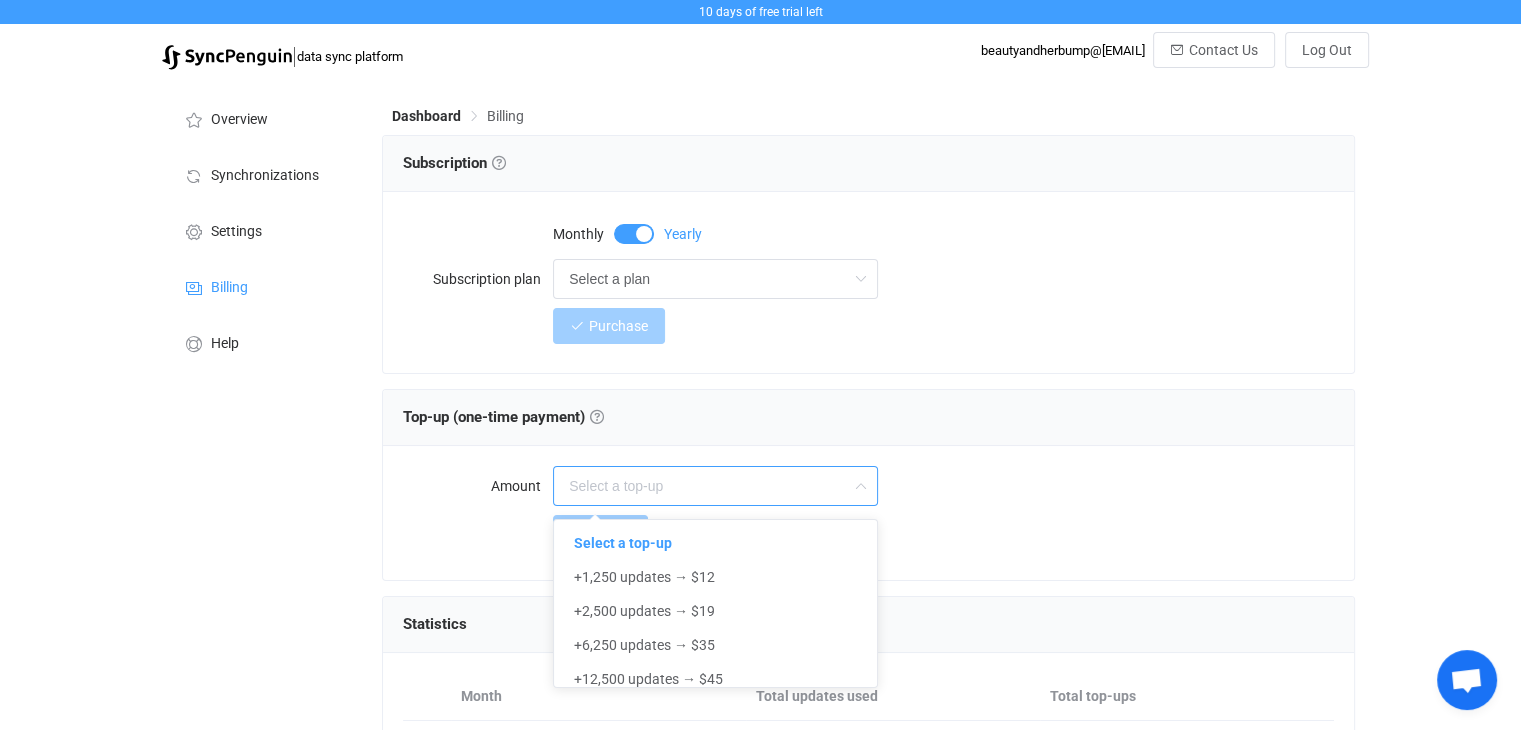 click at bounding box center (715, 486) 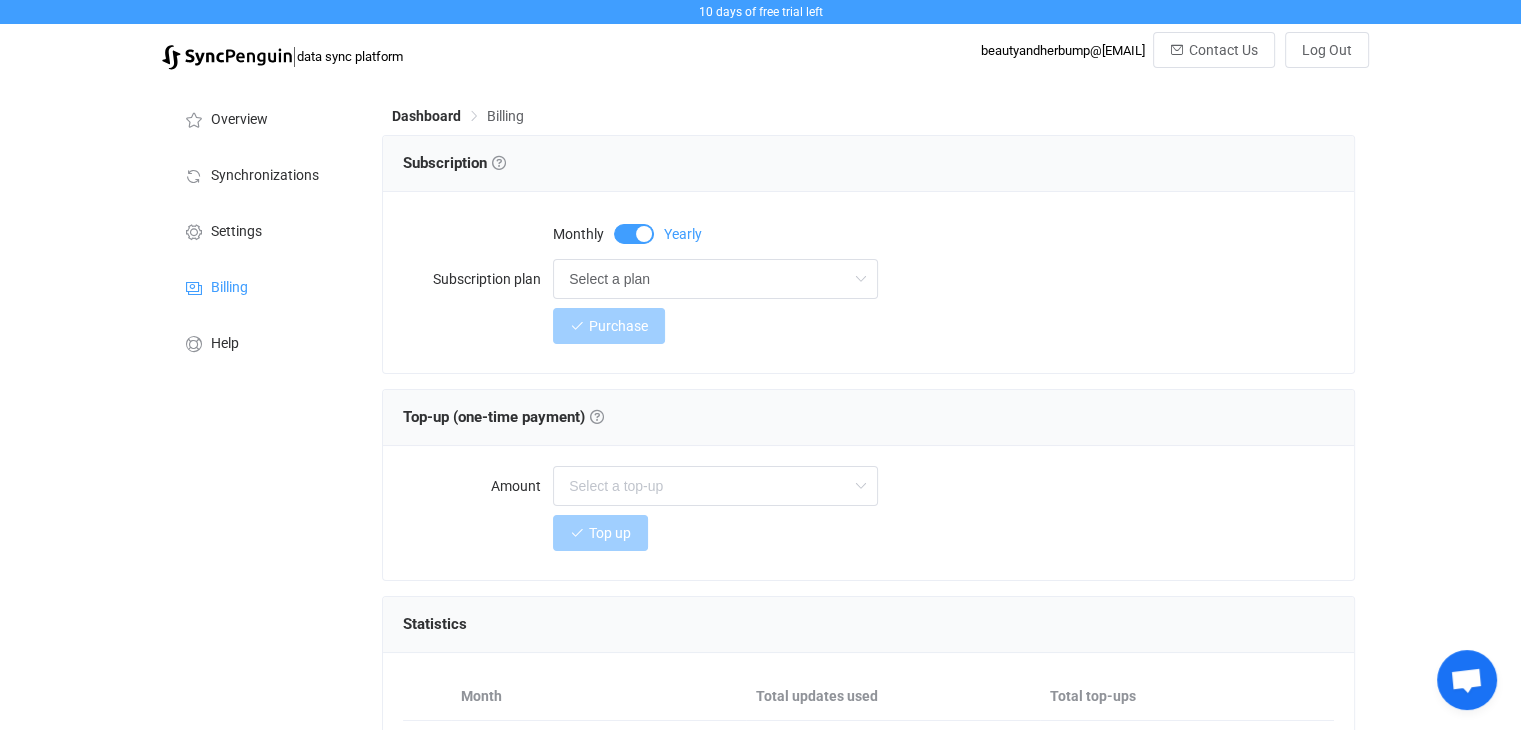 type on "Select a top-up" 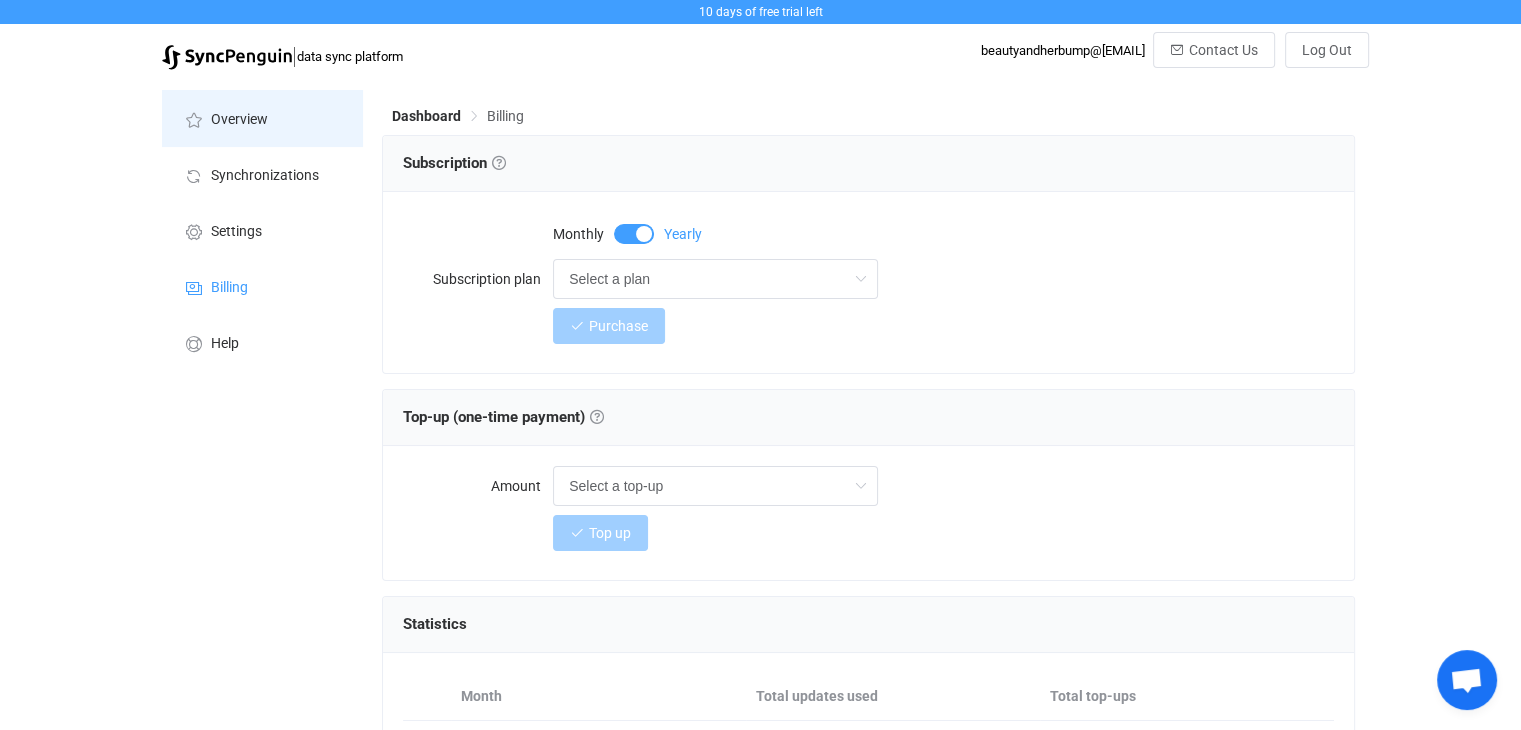 click on "Overview" at bounding box center (239, 120) 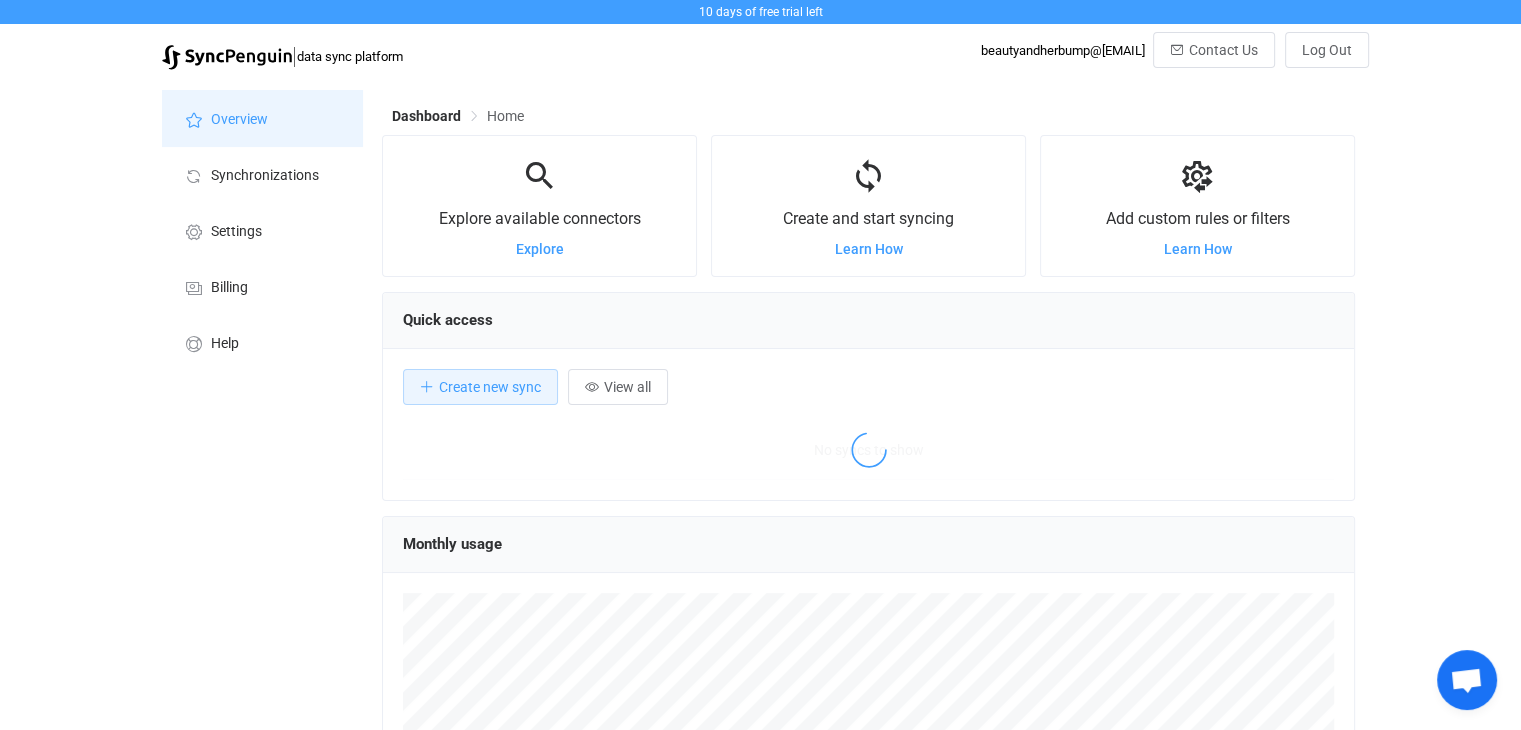 scroll, scrollTop: 999612, scrollLeft: 999027, axis: both 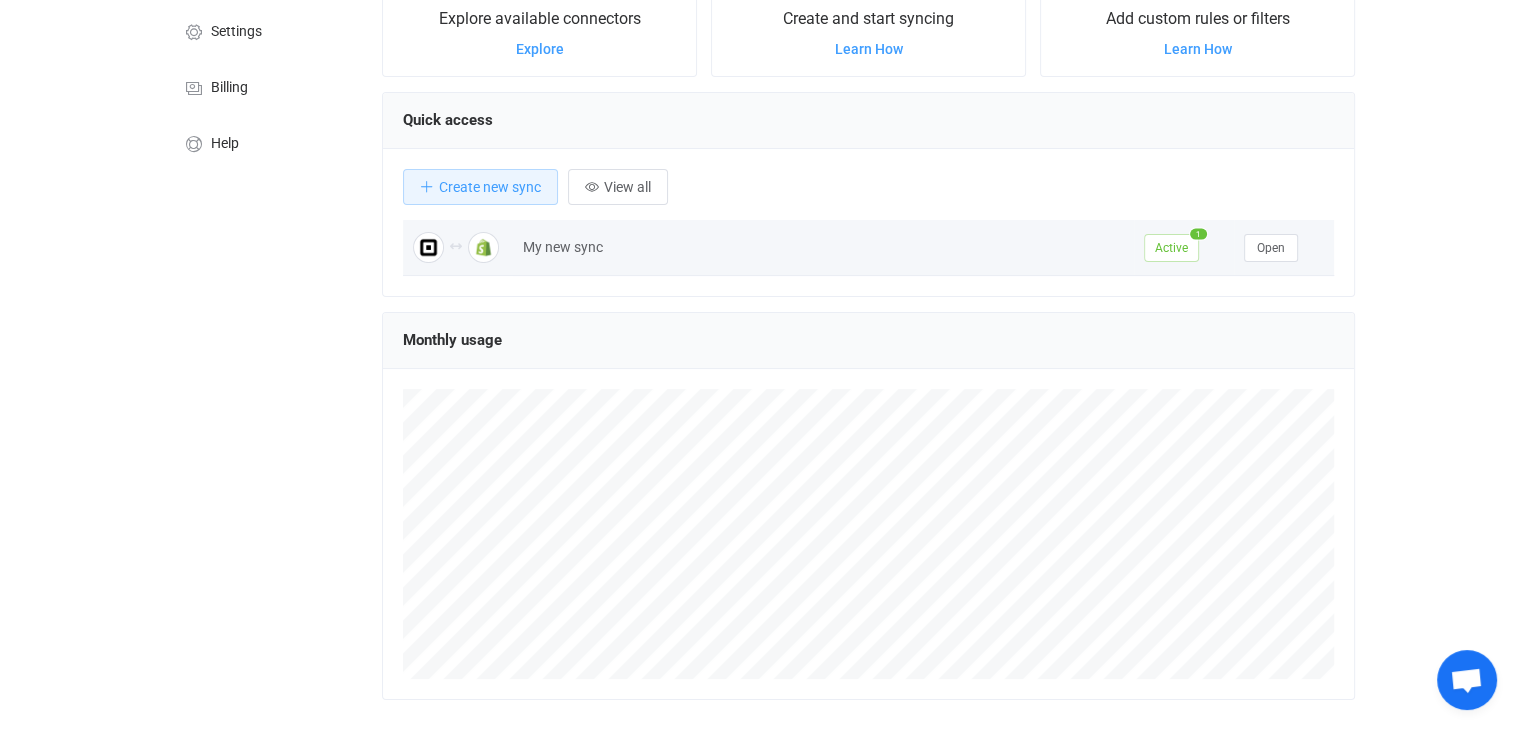 click on "Open" at bounding box center (1284, 248) 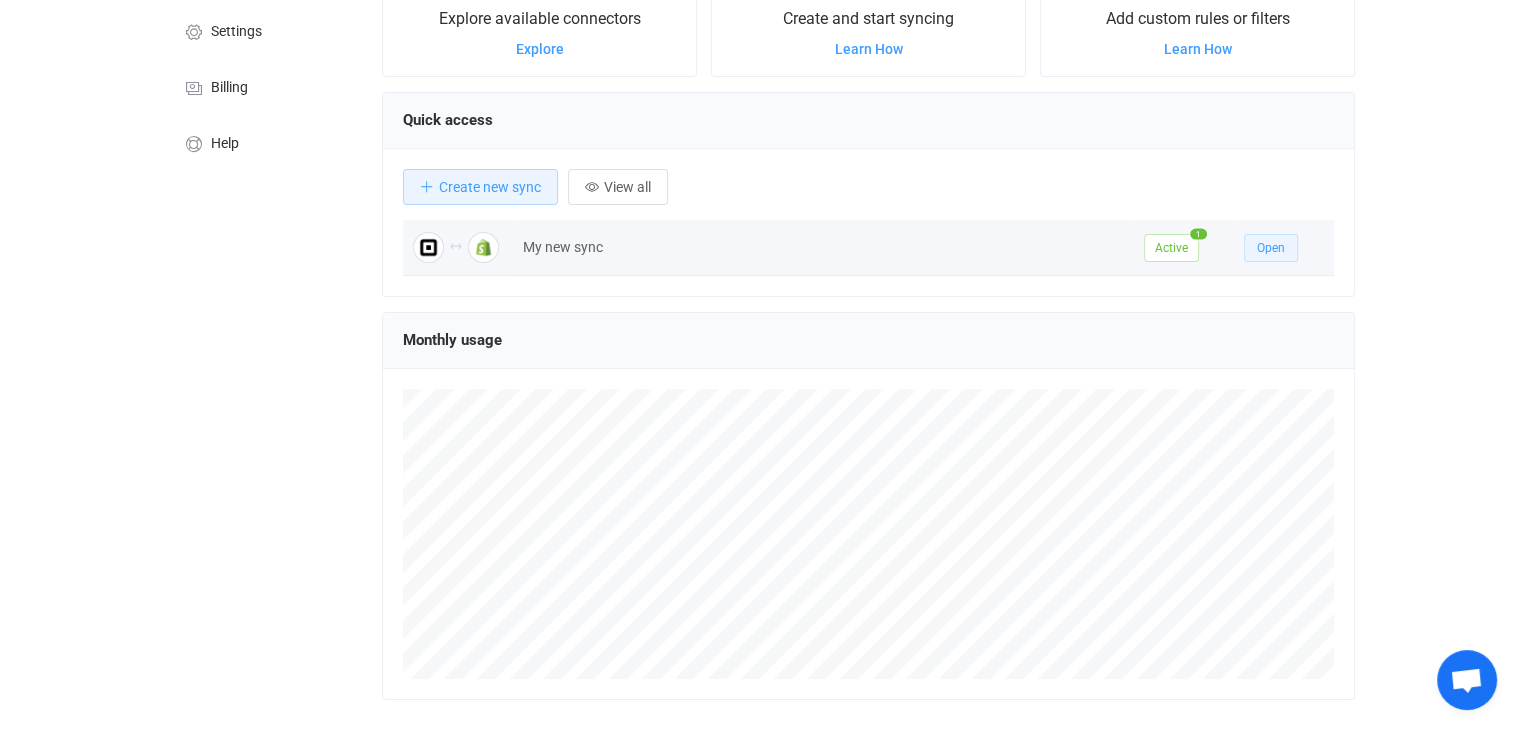 click on "Open" at bounding box center (1271, 248) 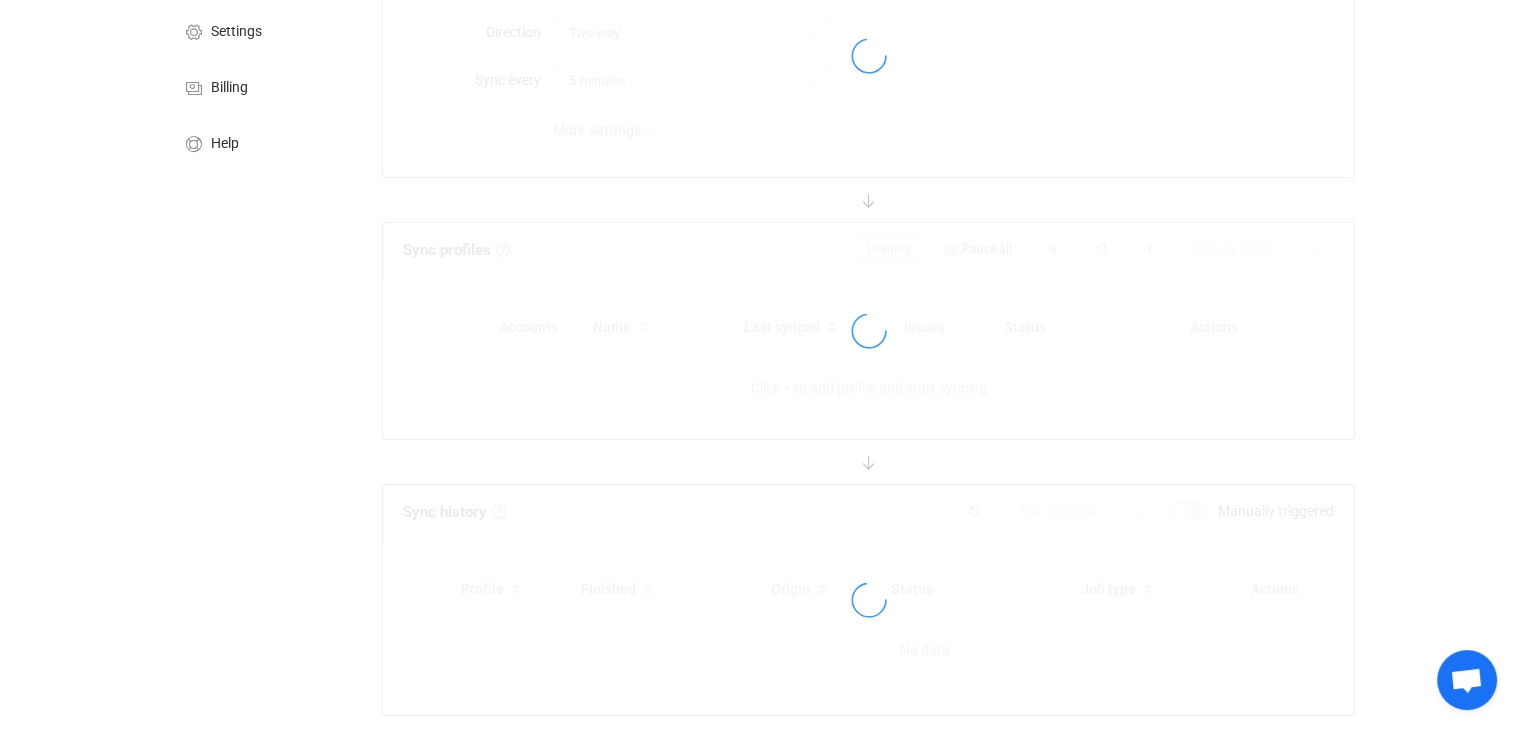 scroll, scrollTop: 0, scrollLeft: 0, axis: both 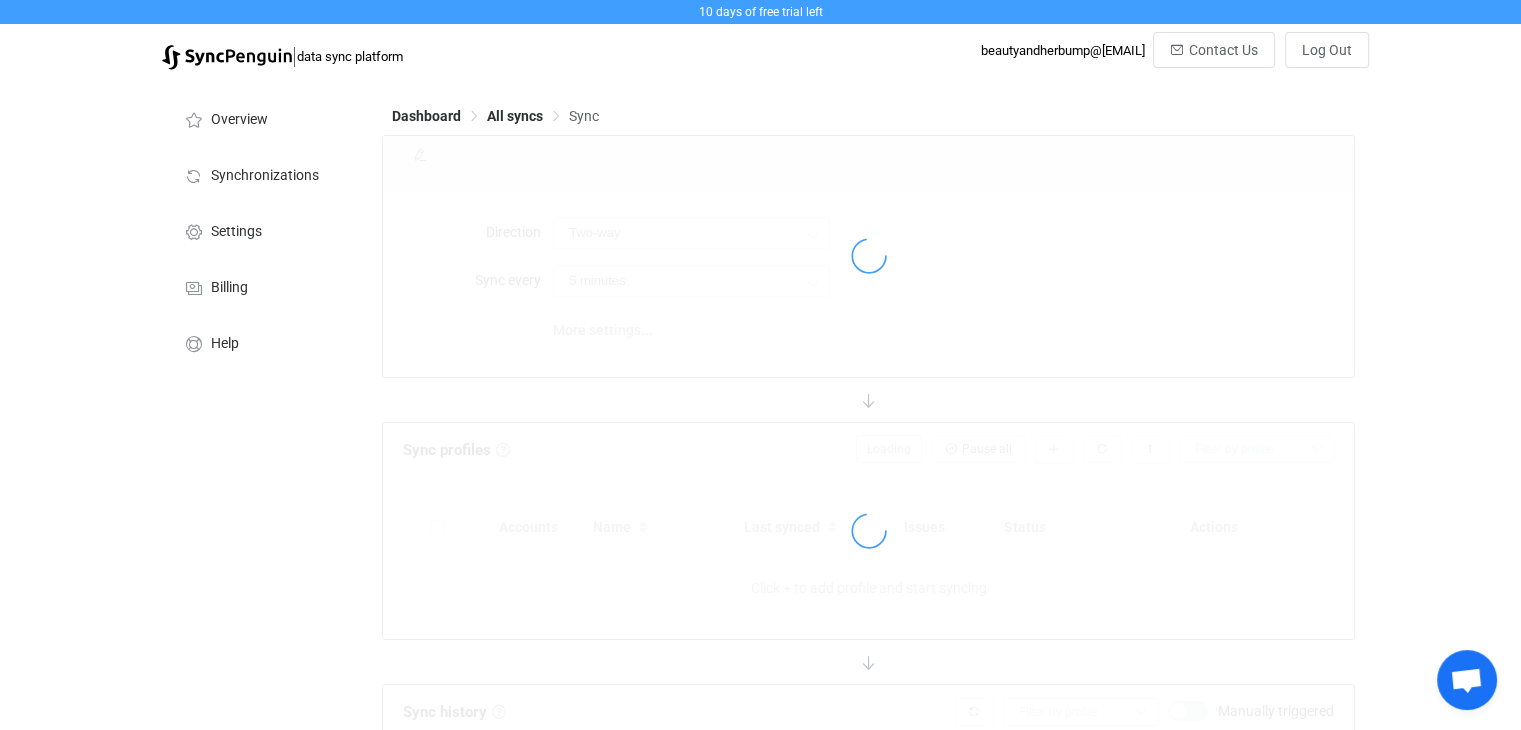 type on "10 minutes" 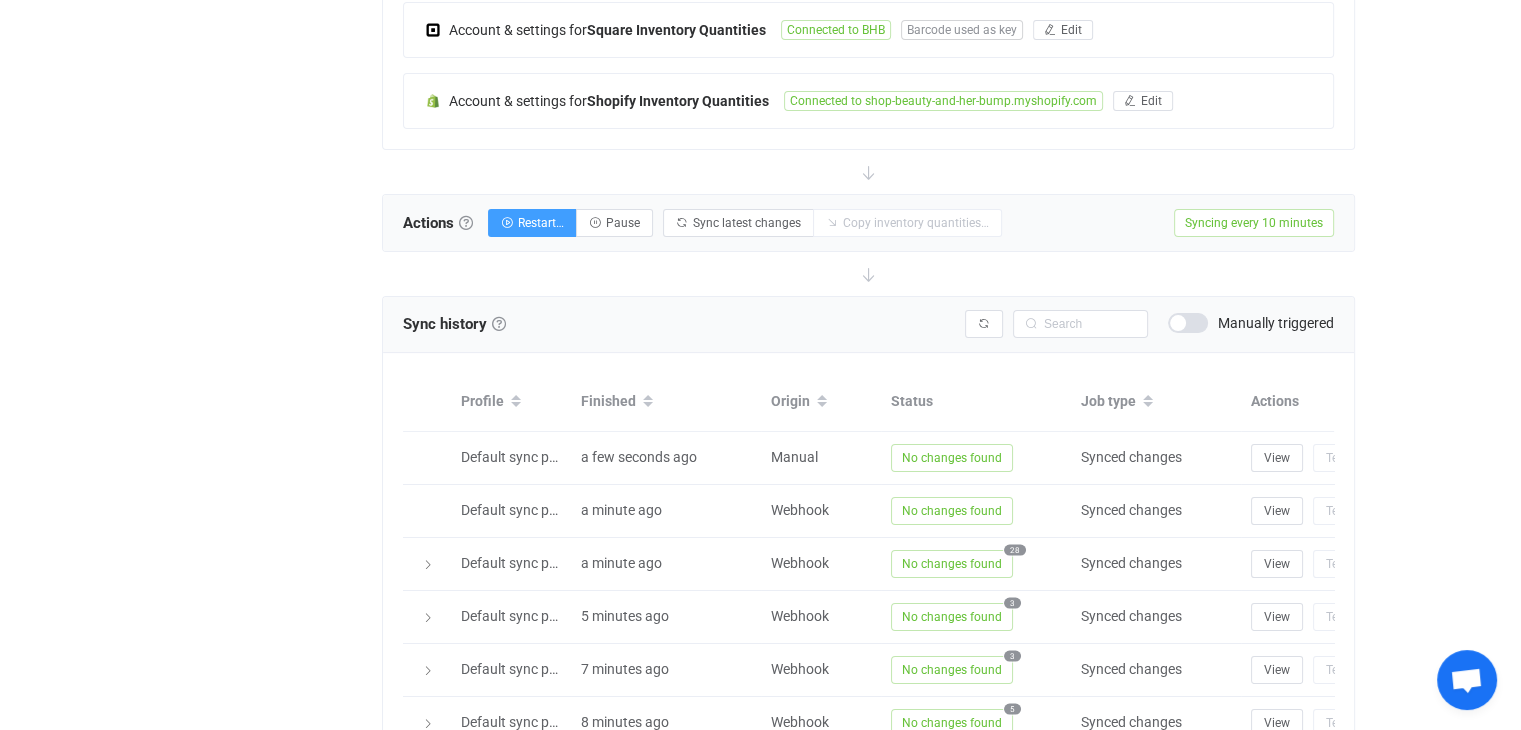 scroll, scrollTop: 500, scrollLeft: 0, axis: vertical 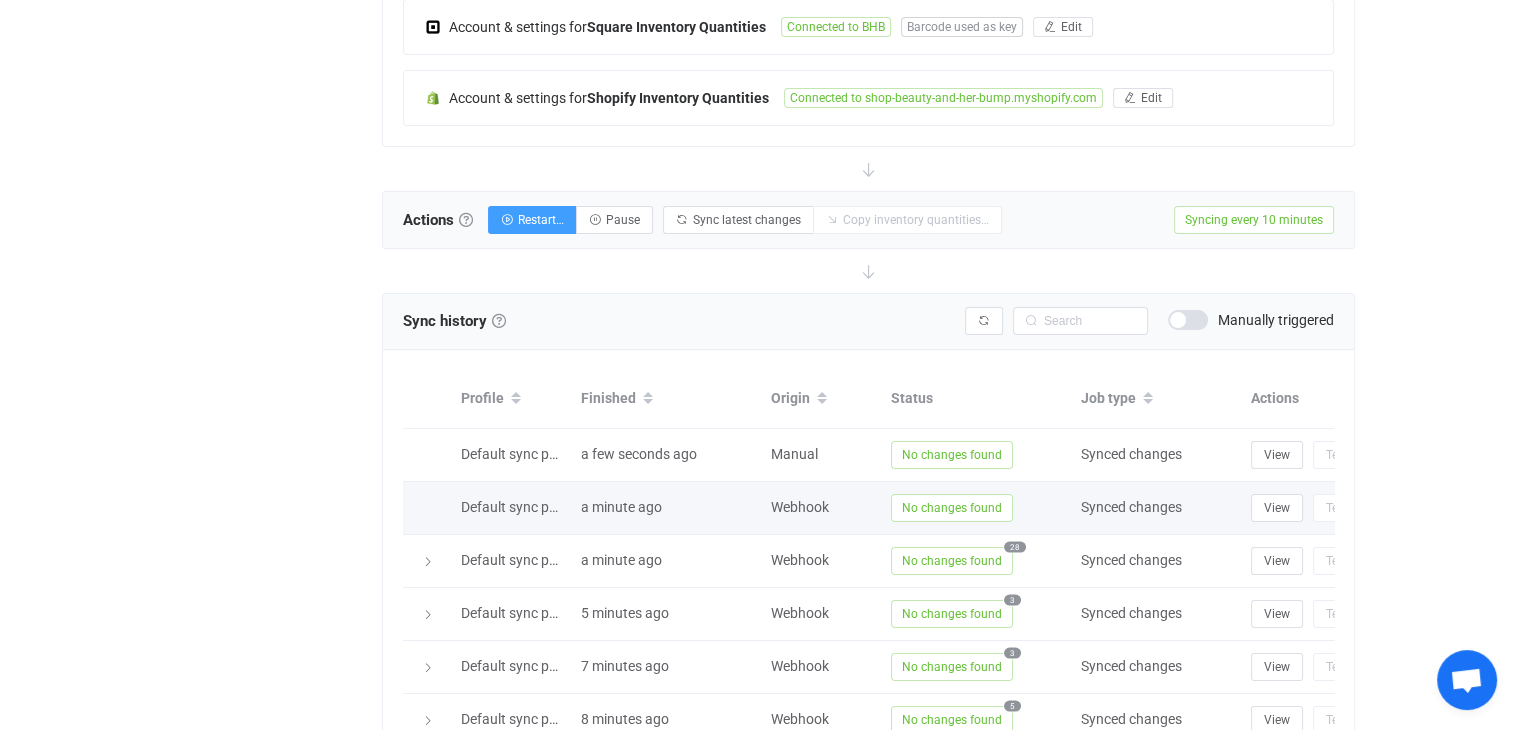 click on "No changes found" at bounding box center (952, 508) 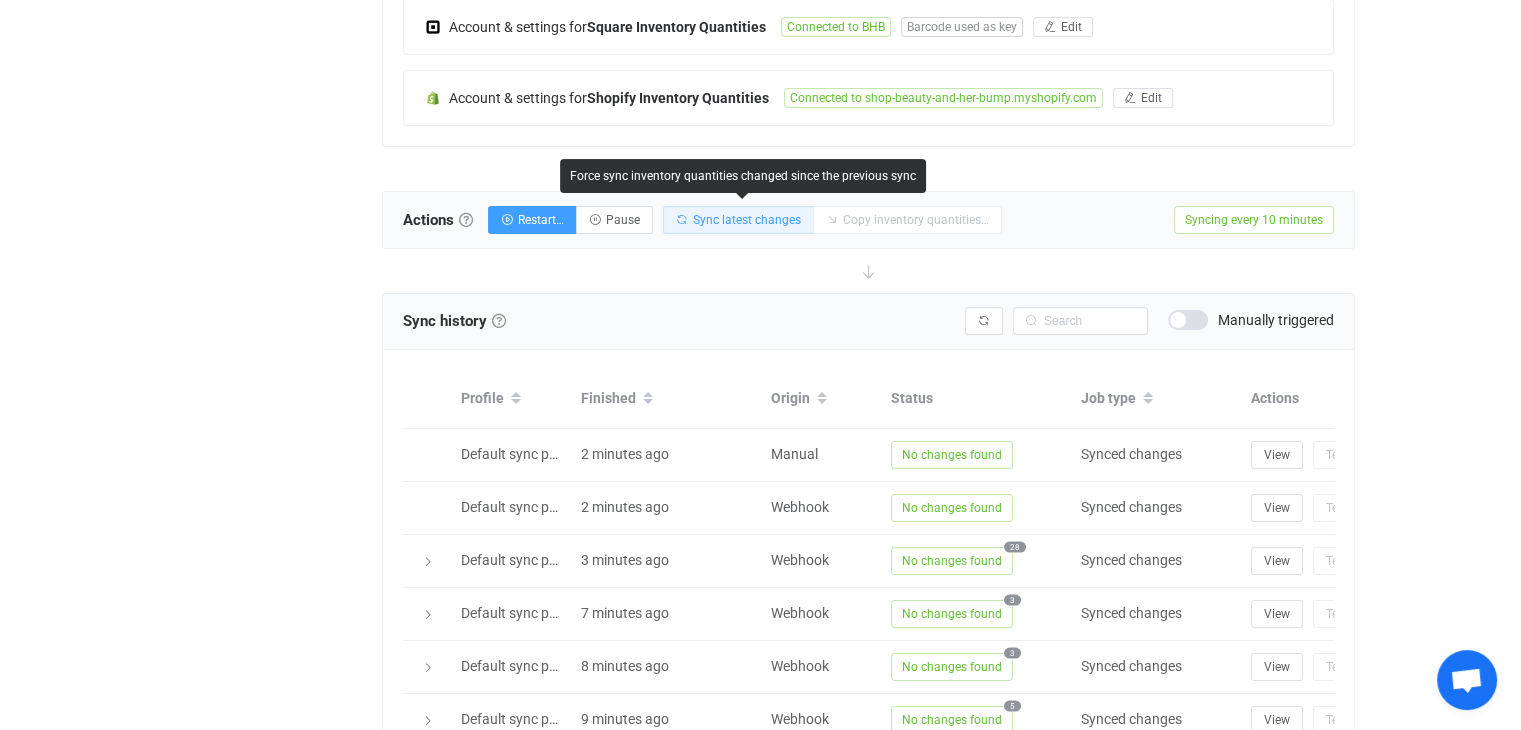 click on "Sync latest changes" at bounding box center (747, 220) 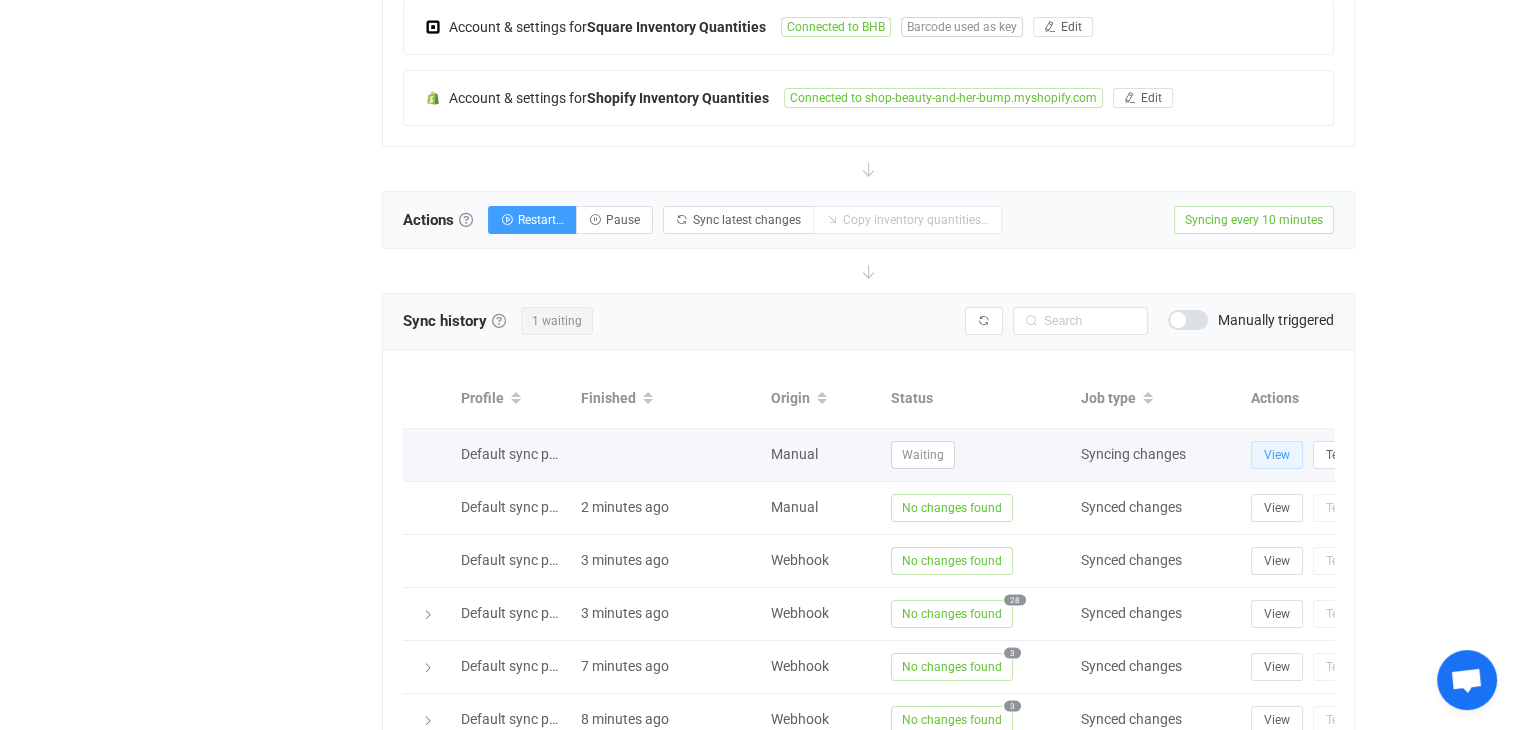 click on "View" at bounding box center (1277, 455) 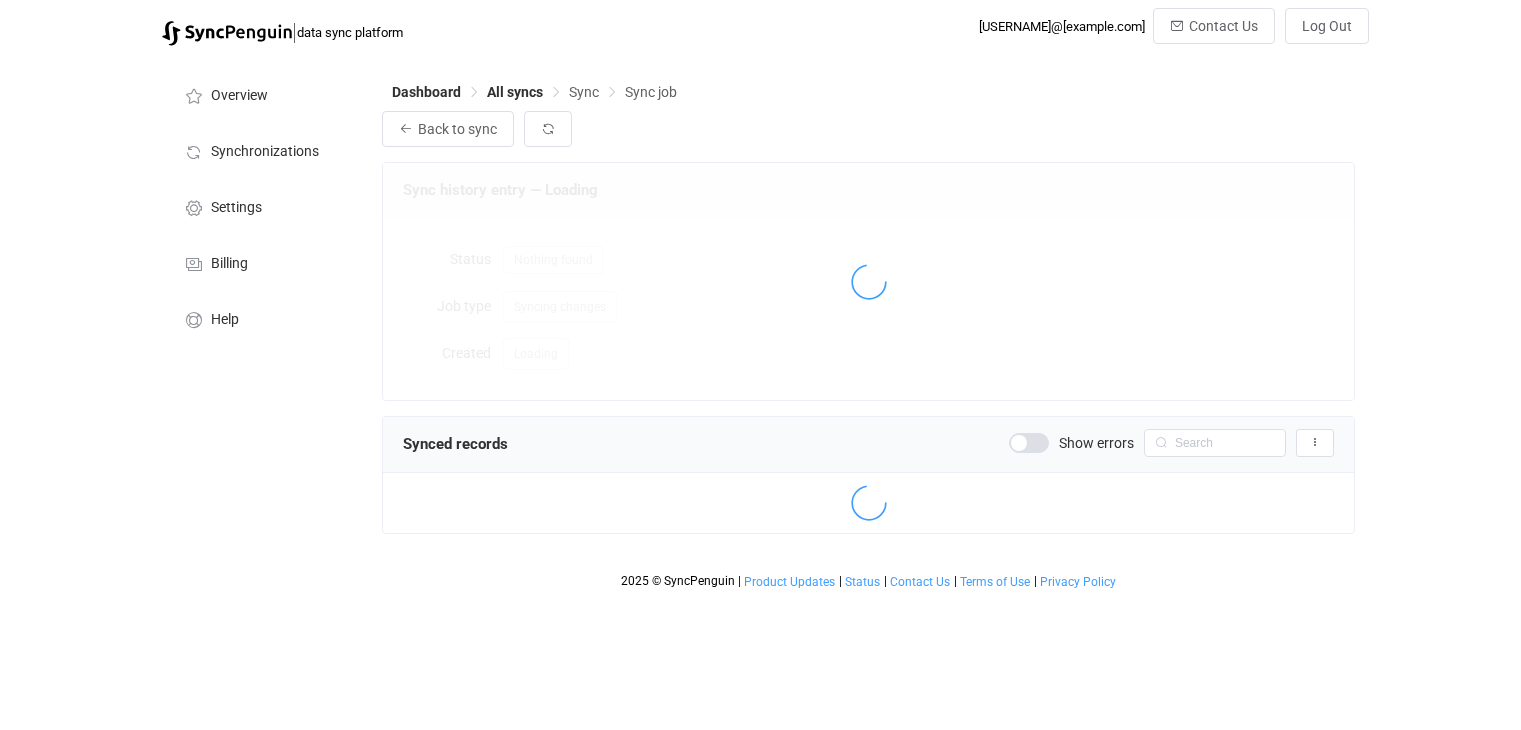 scroll, scrollTop: 0, scrollLeft: 0, axis: both 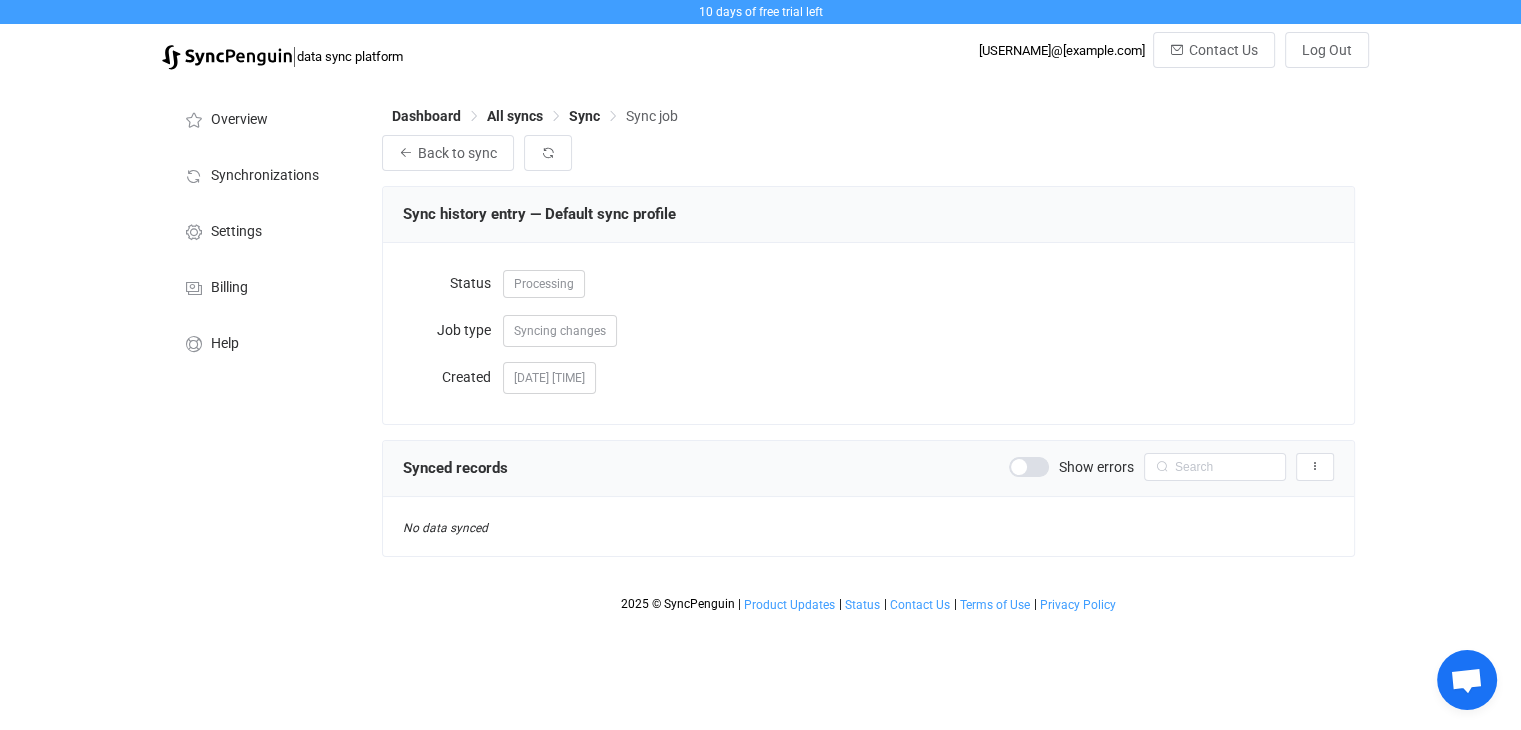 click at bounding box center [1029, 467] 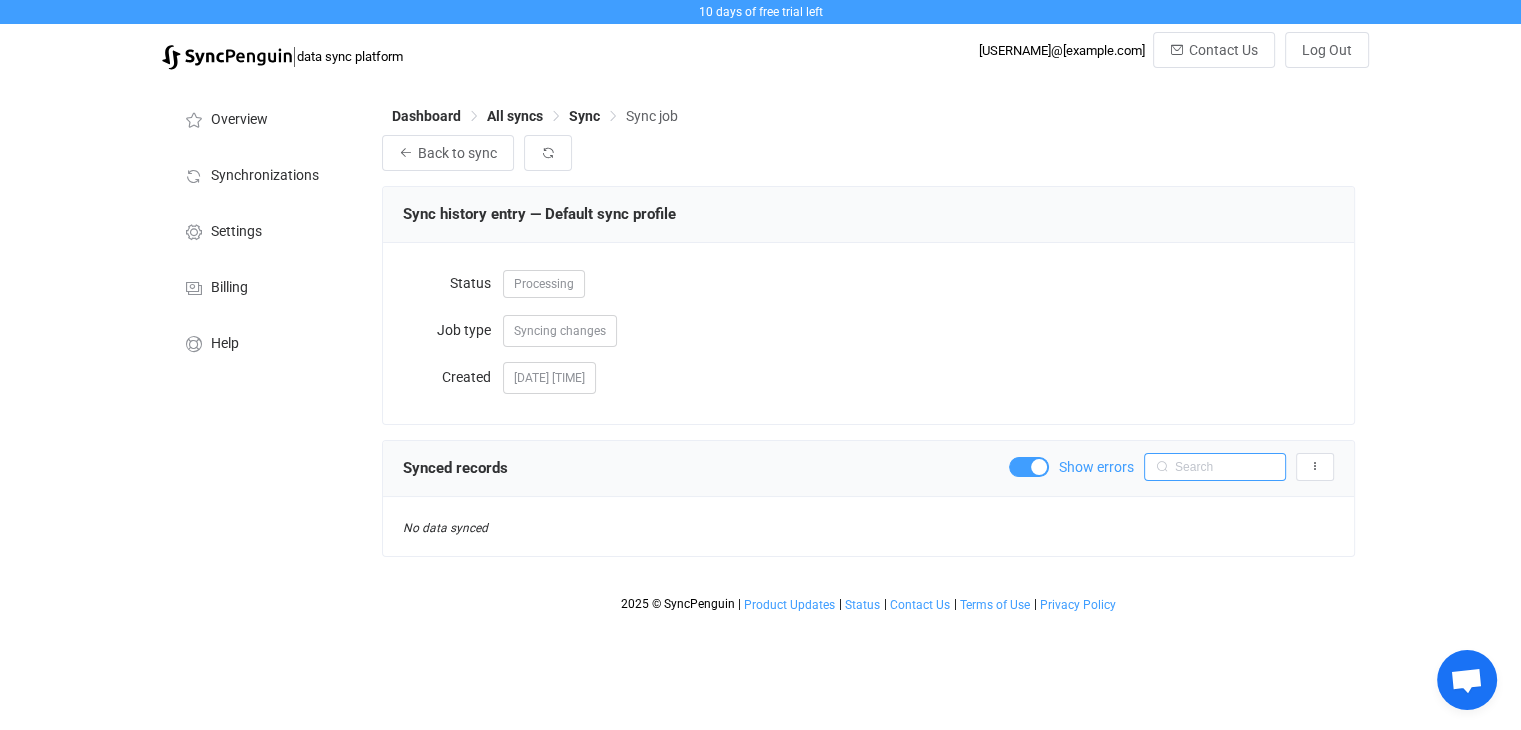 click at bounding box center [1215, 467] 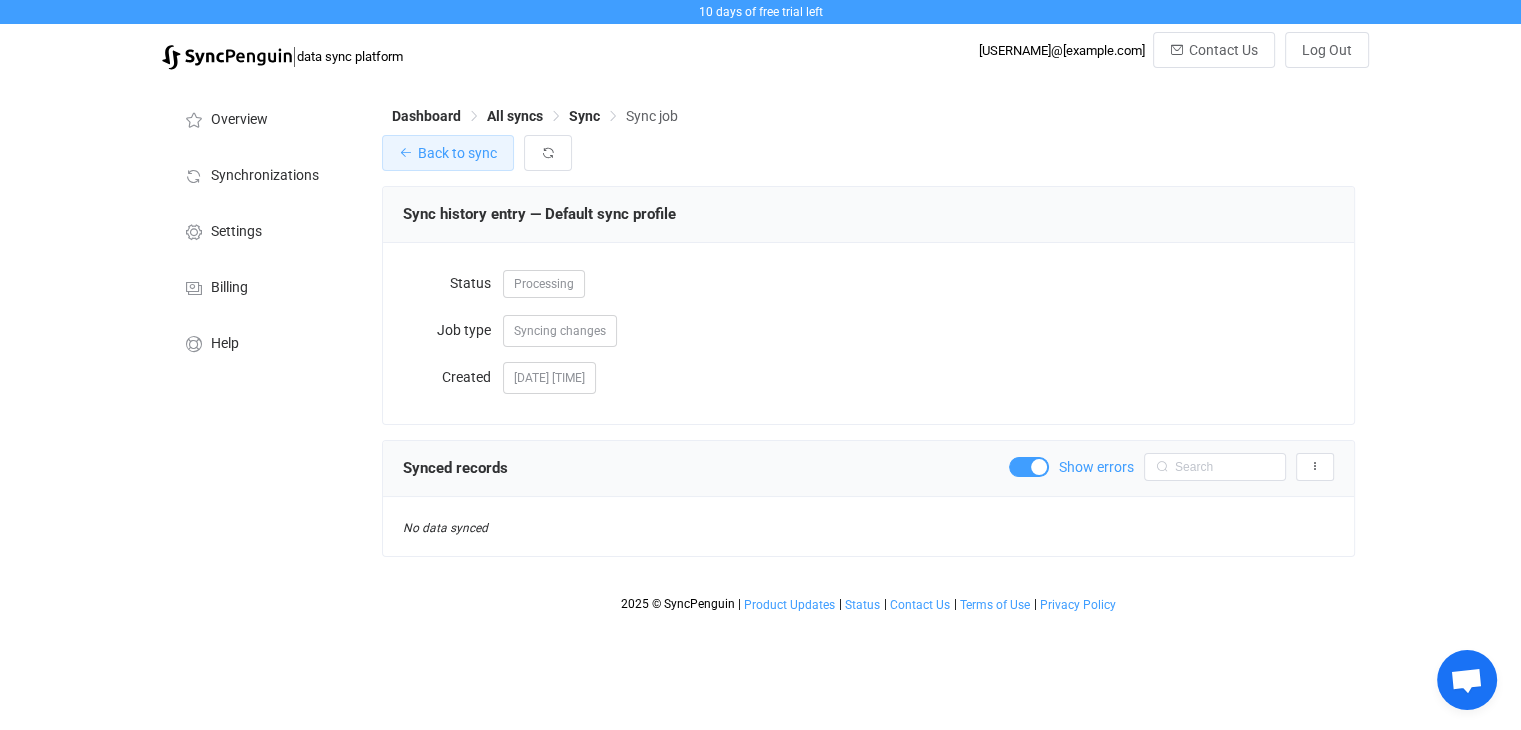 click on "Back to sync" at bounding box center [448, 153] 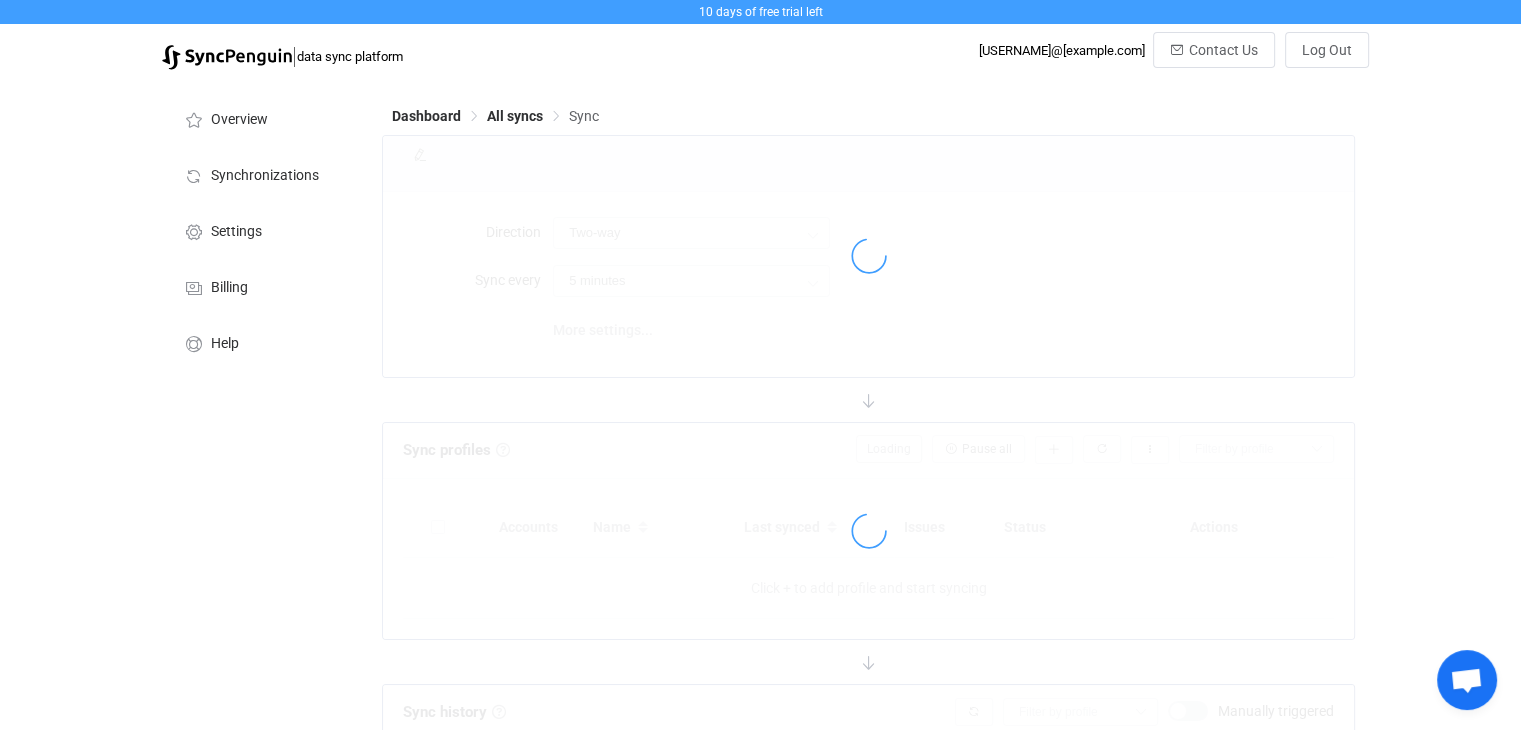 type on "10 minutes" 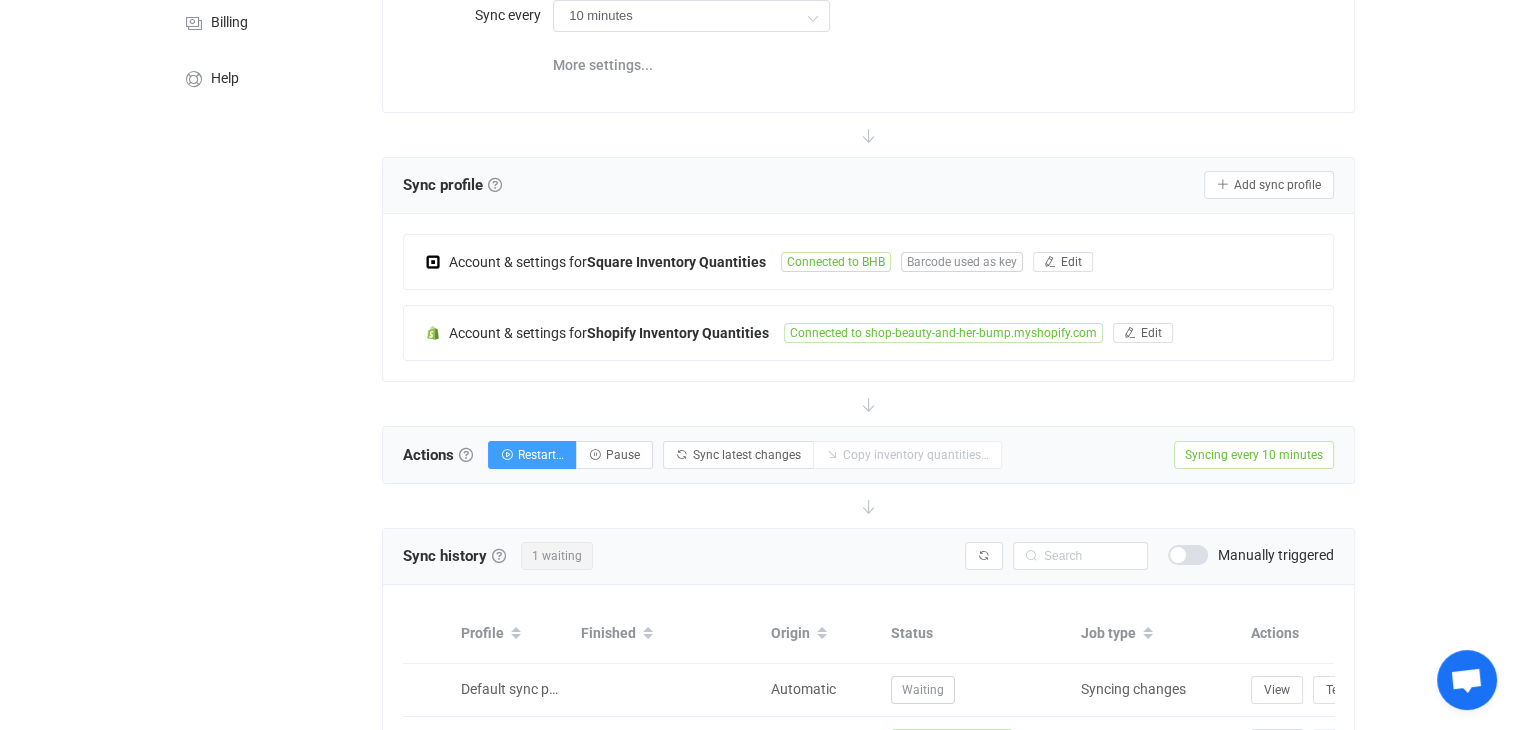 scroll, scrollTop: 300, scrollLeft: 0, axis: vertical 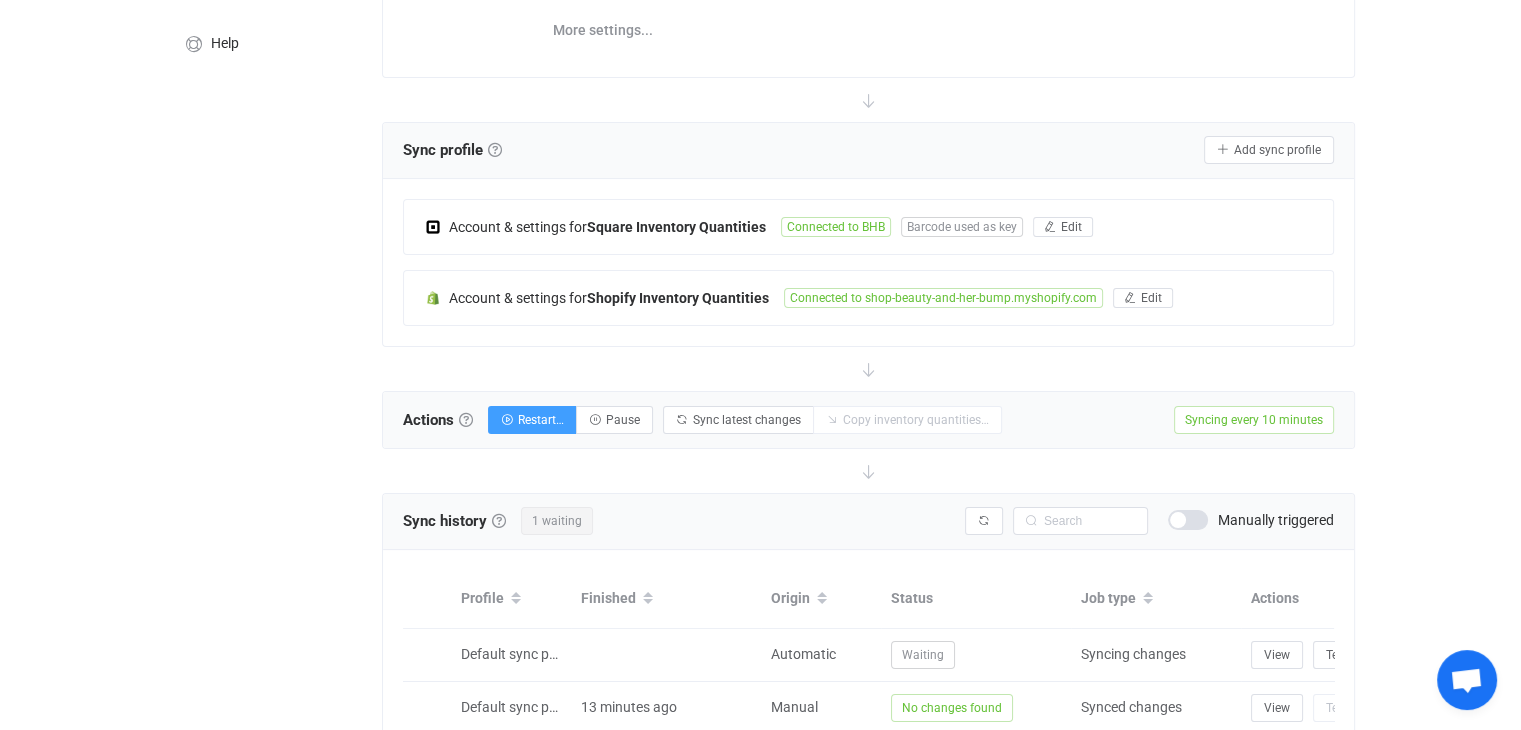 click on "Syncing every 10 minutes" at bounding box center [1254, 420] 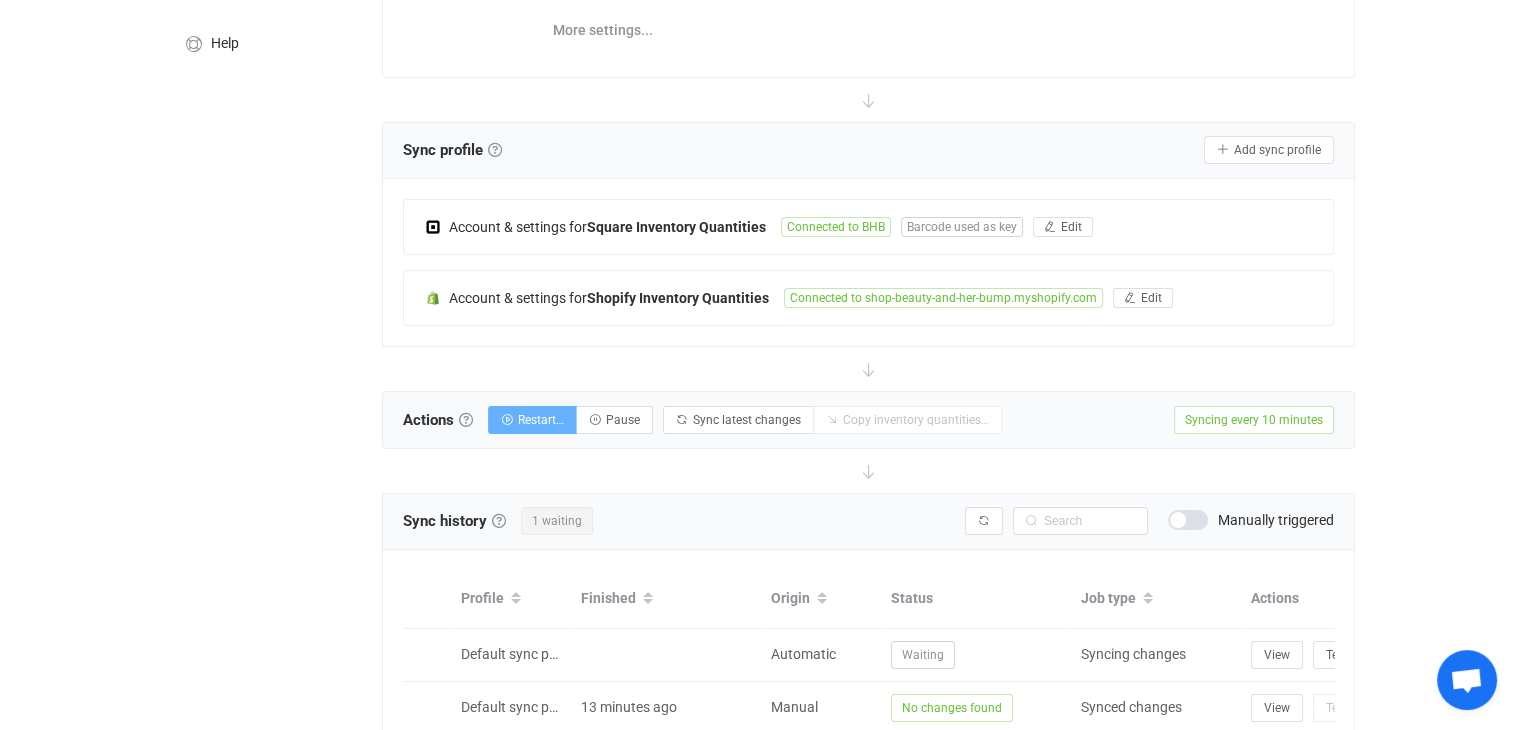 click on "Restart…" at bounding box center [532, 420] 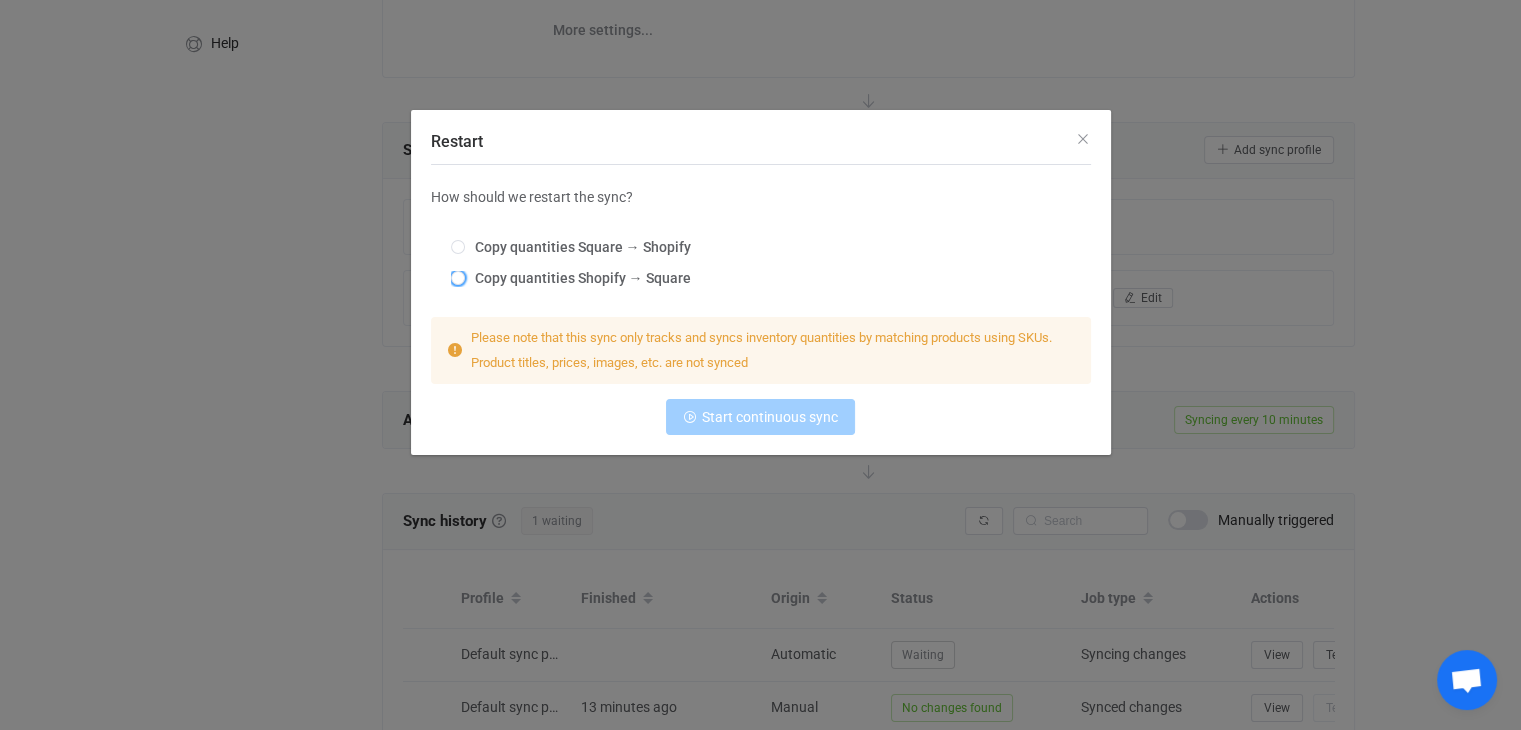 click on "Copy quantities Shopify → Square" at bounding box center (578, 278) 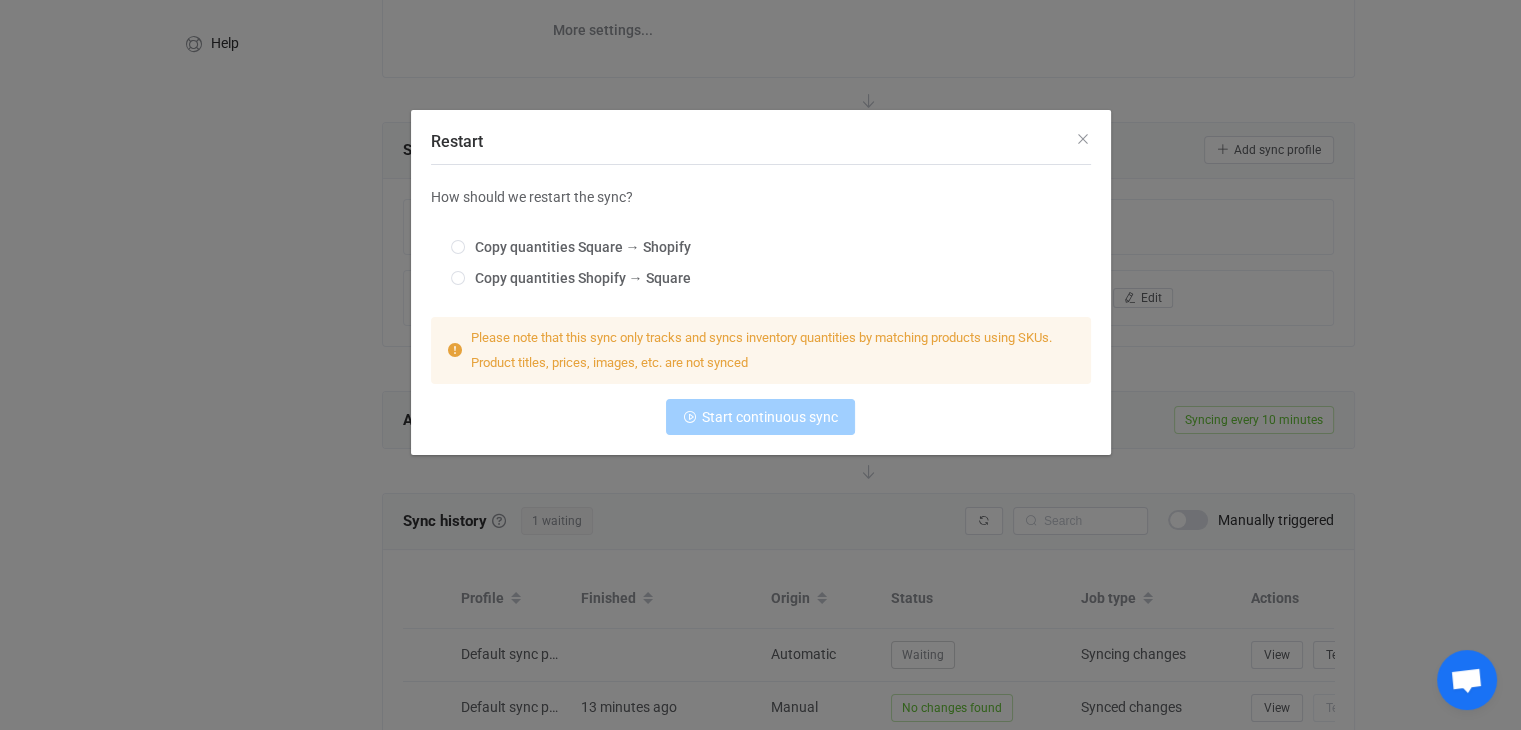 click on "Copy quantities Shopify → Square" at bounding box center [458, 279] 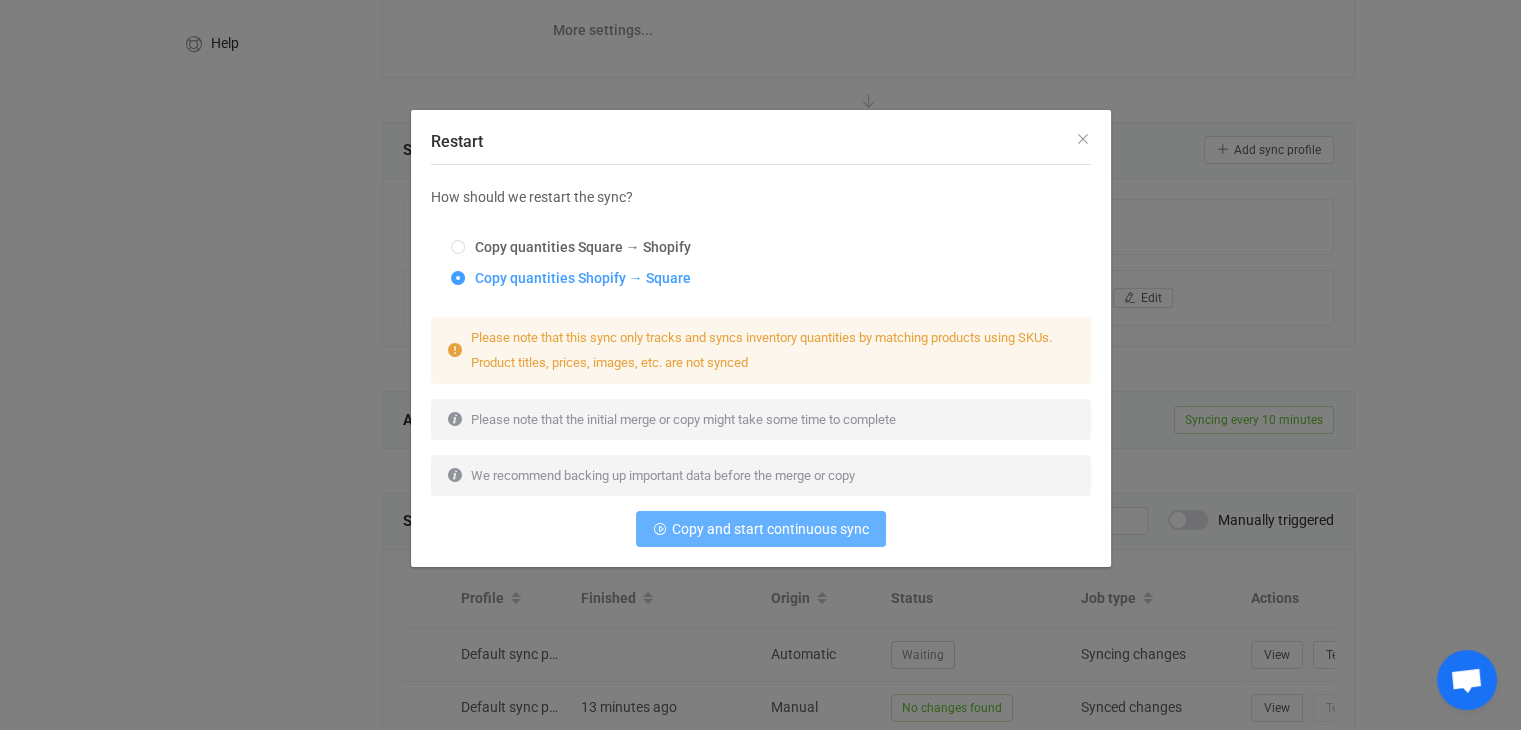 click on "Copy and start continuous sync" at bounding box center [770, 529] 